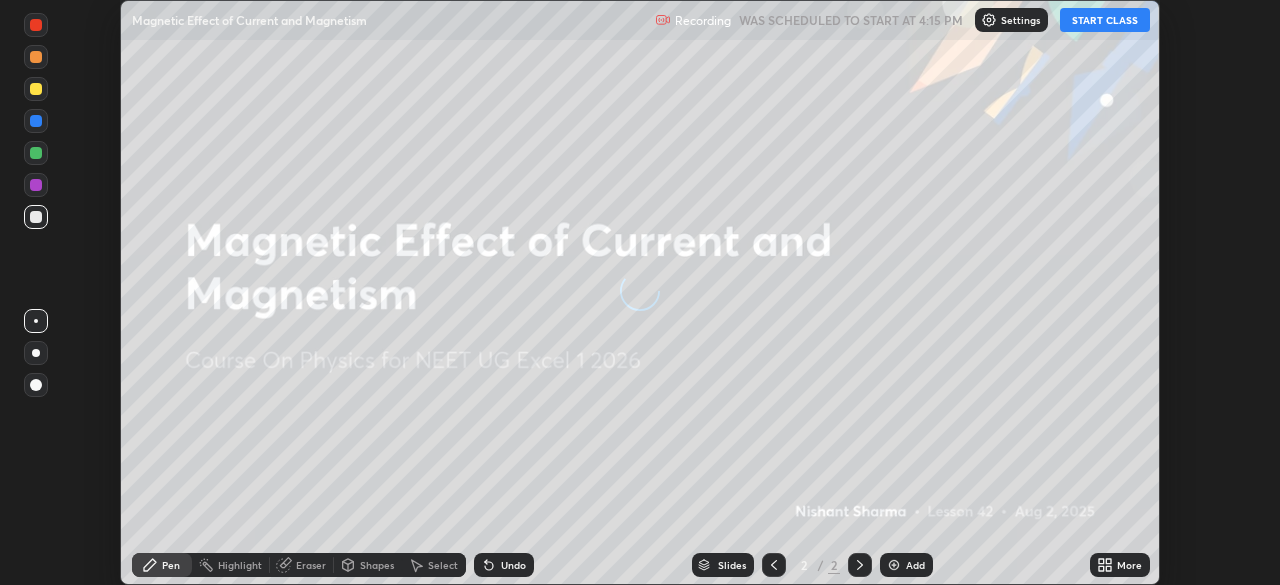 scroll, scrollTop: 0, scrollLeft: 0, axis: both 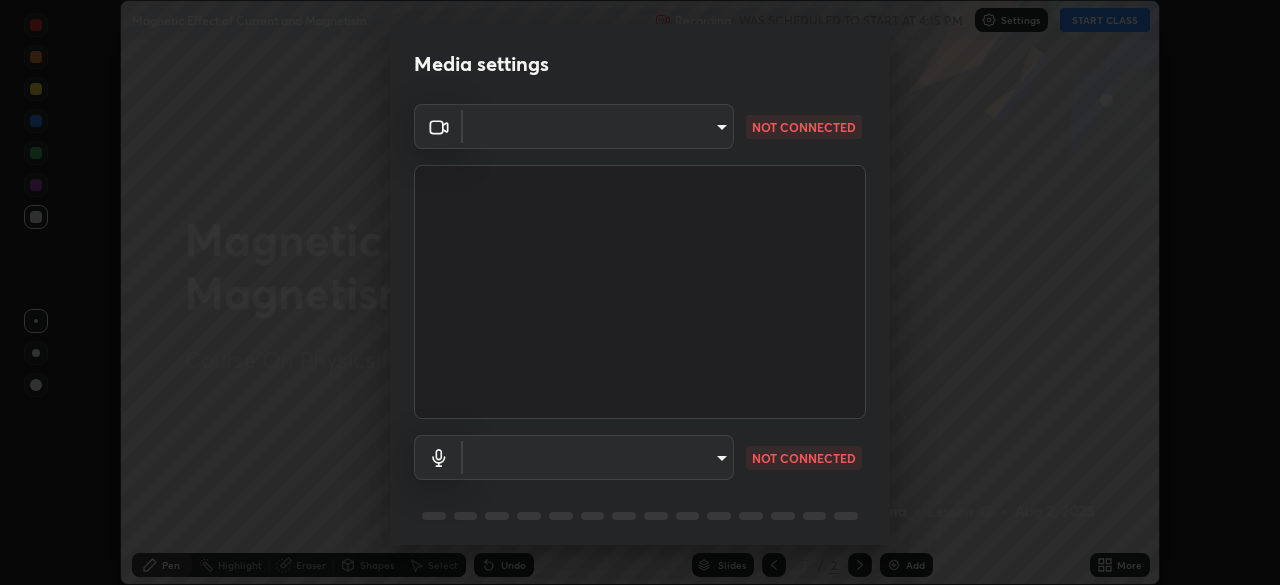 type on "c9a1120e25c89c36e8d8570cf0cb17c85750bfc17b2a205ec9a15008c0c7a0b4" 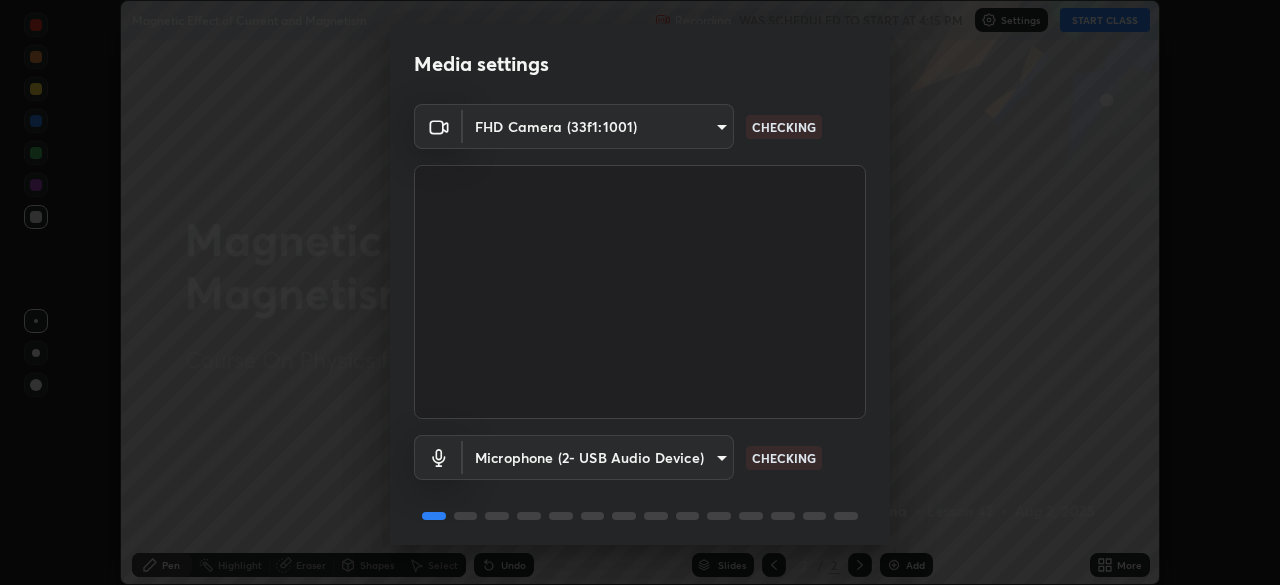 scroll, scrollTop: 71, scrollLeft: 0, axis: vertical 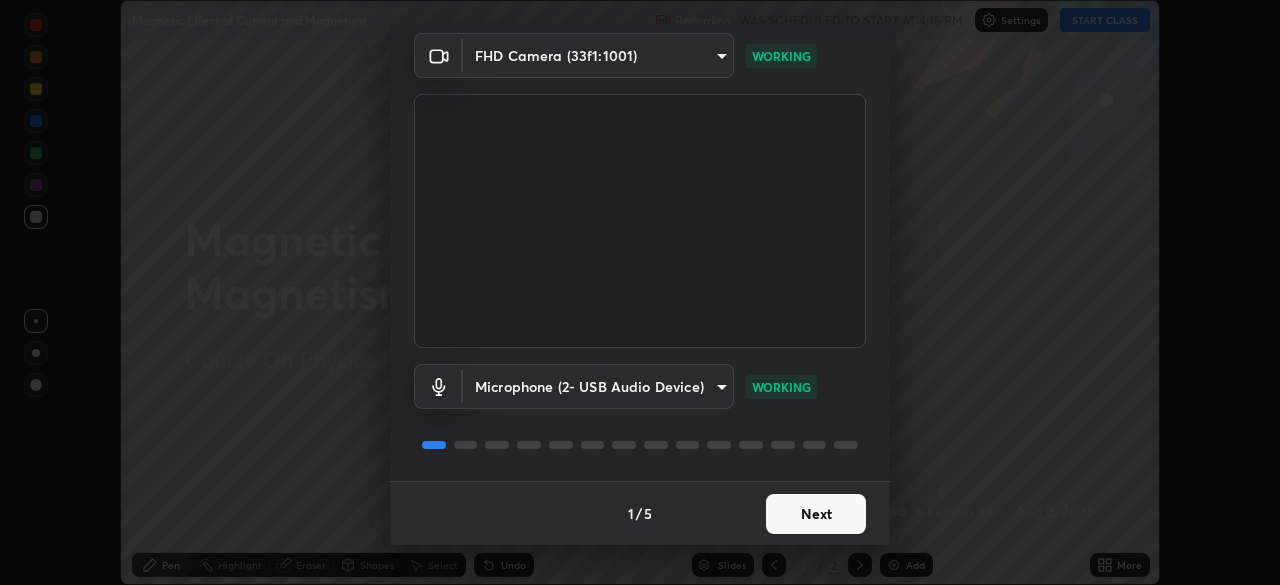 click on "Next" at bounding box center [816, 514] 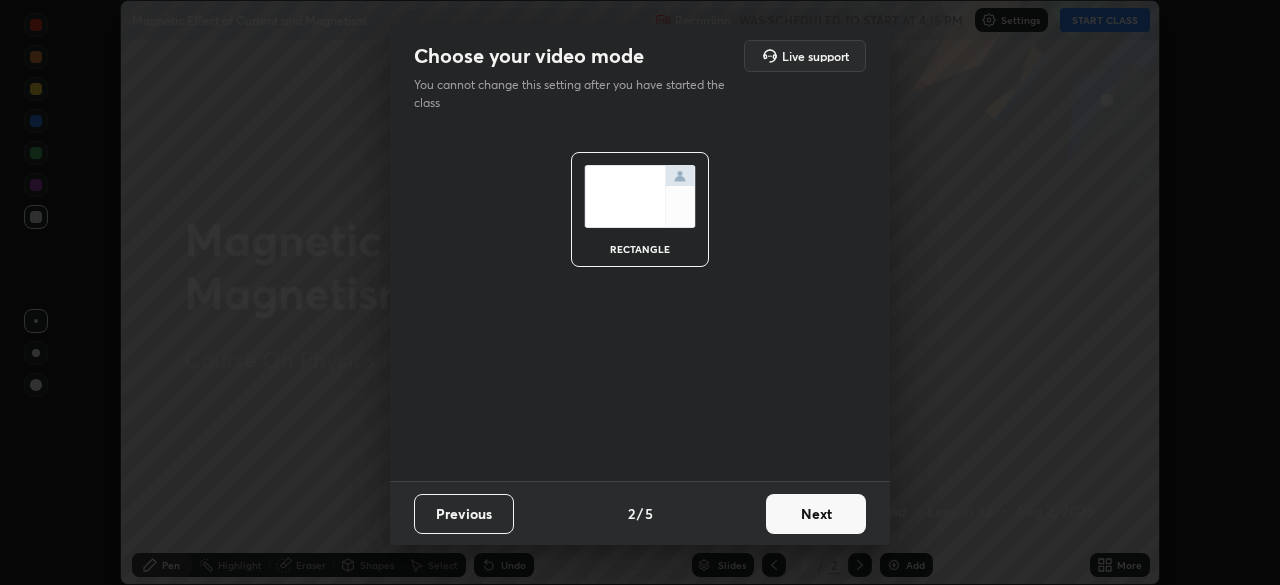 scroll, scrollTop: 0, scrollLeft: 0, axis: both 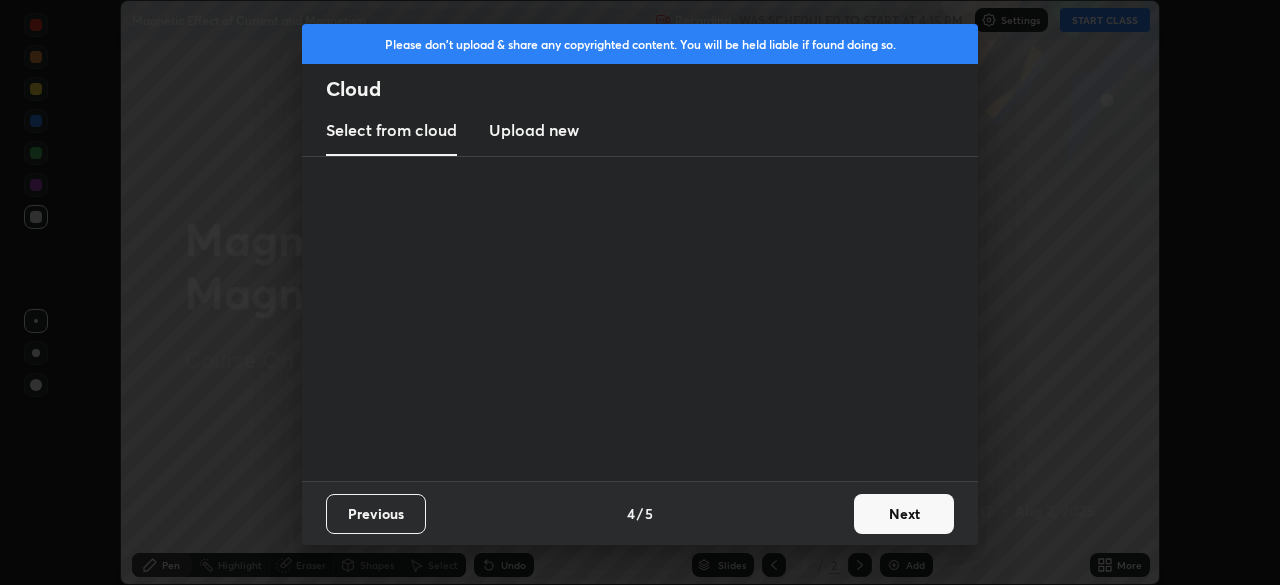 click on "Previous 4 / 5 Next" at bounding box center [640, 513] 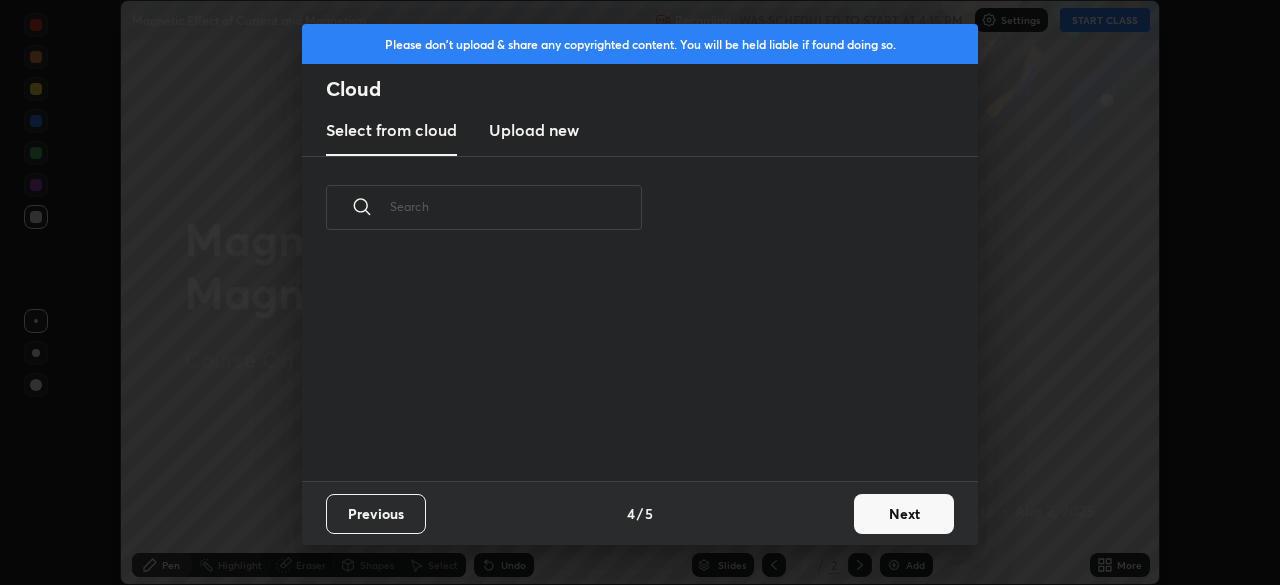 click on "Previous 4 / 5 Next" at bounding box center [640, 513] 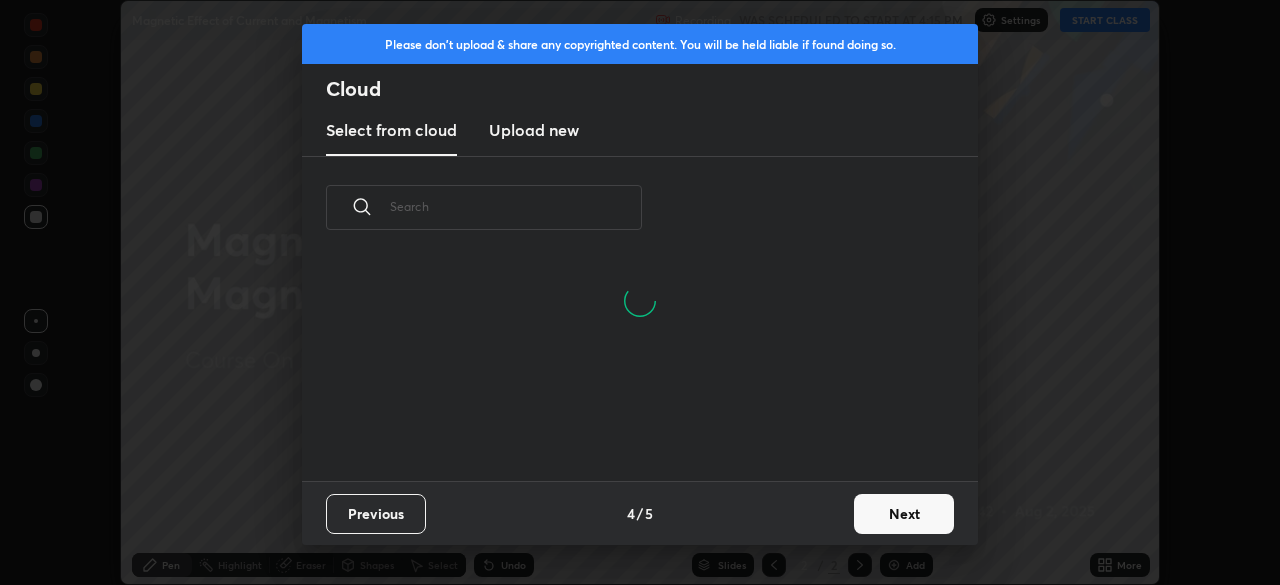 click on "Next" at bounding box center [904, 514] 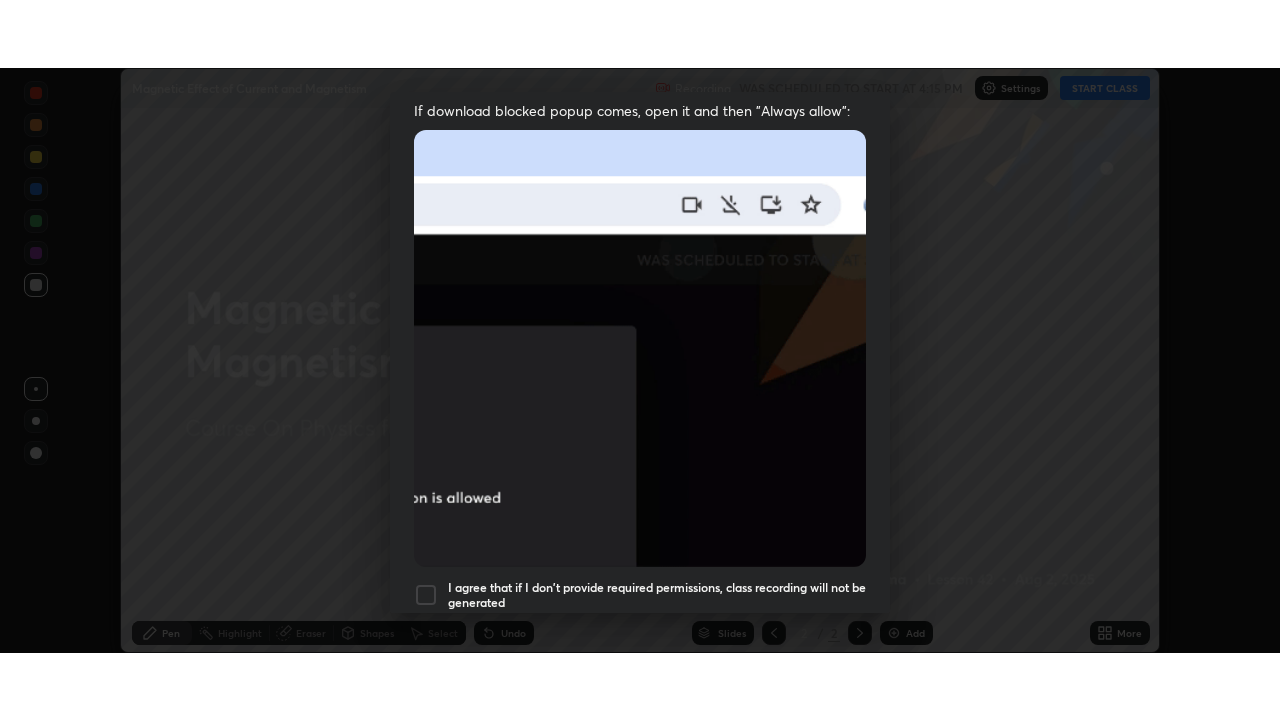 scroll, scrollTop: 479, scrollLeft: 0, axis: vertical 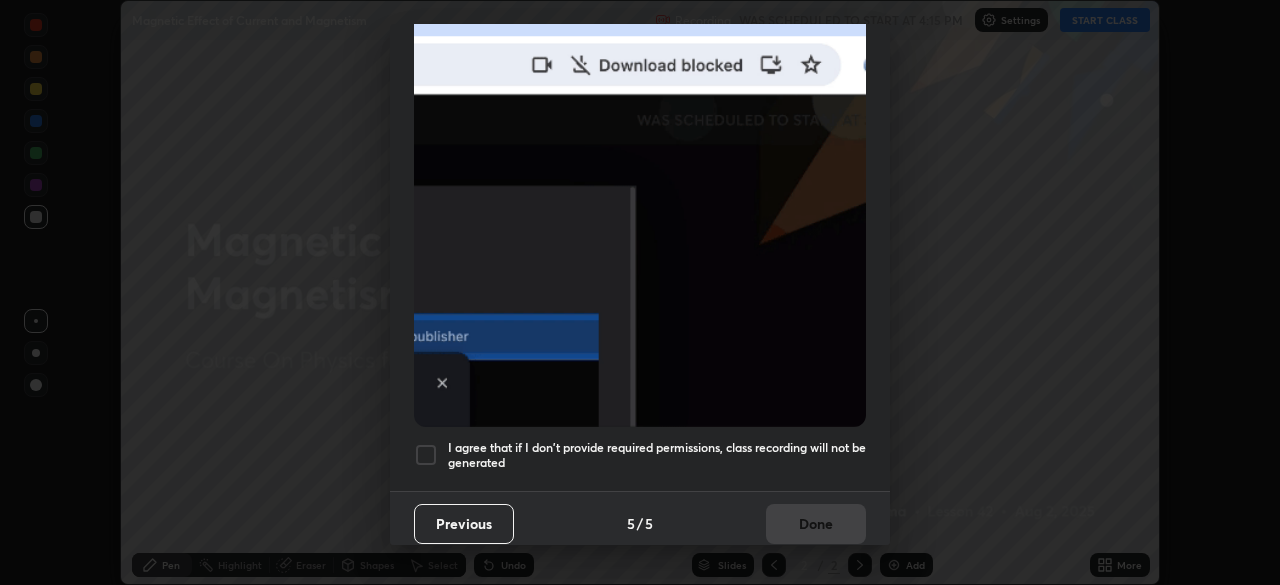click at bounding box center [426, 455] 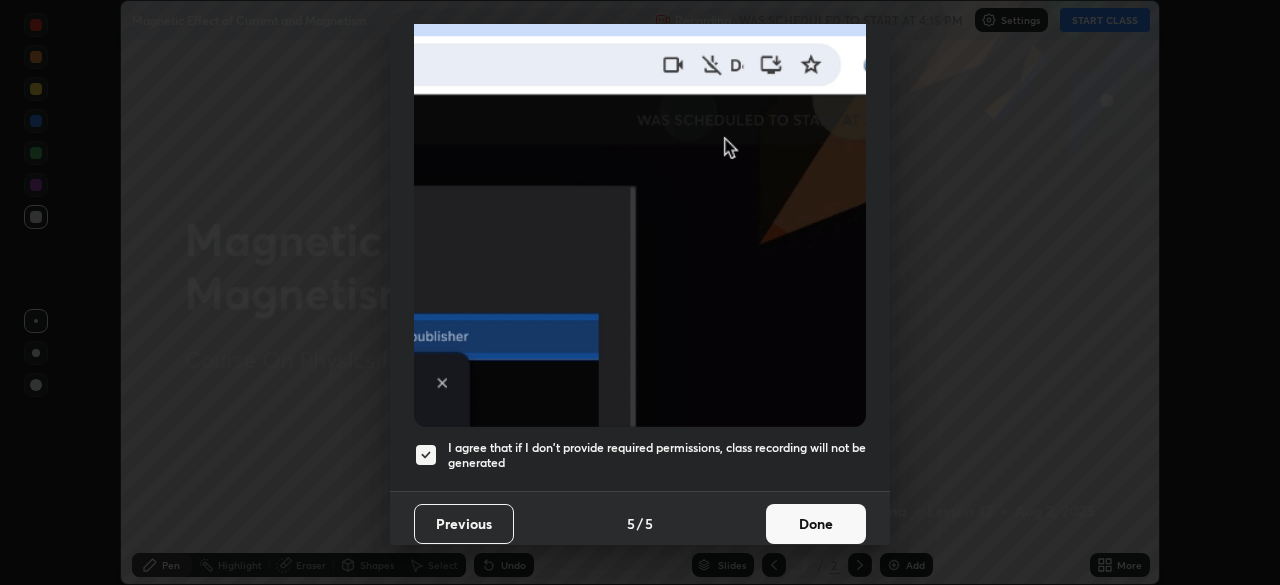 click on "Done" at bounding box center [816, 524] 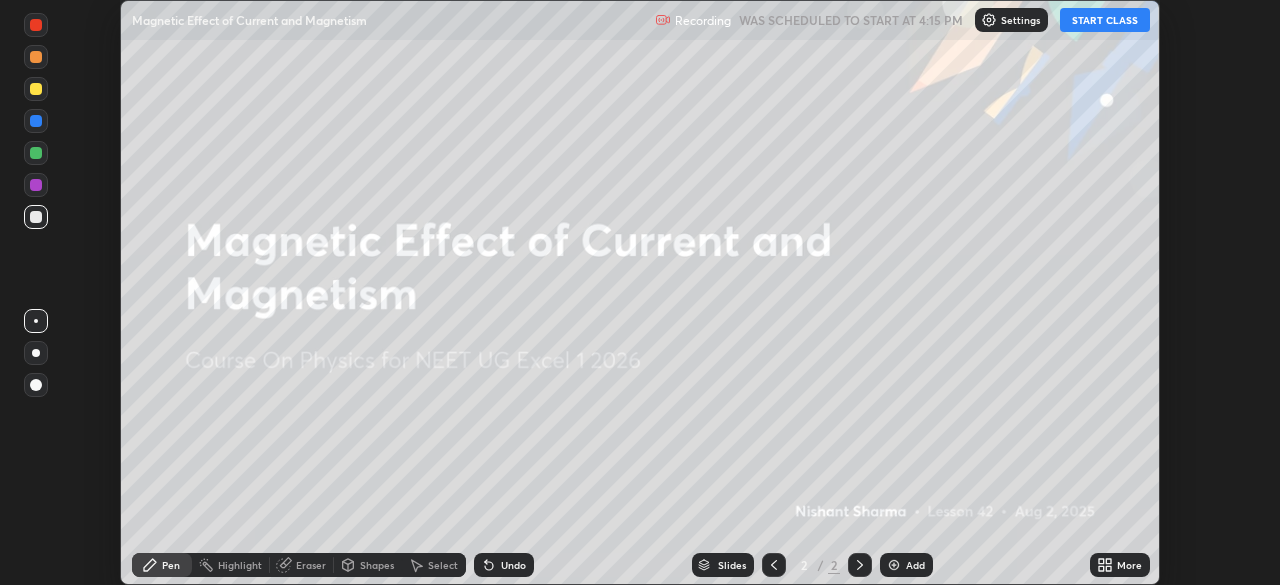 click on "START CLASS" at bounding box center (1105, 20) 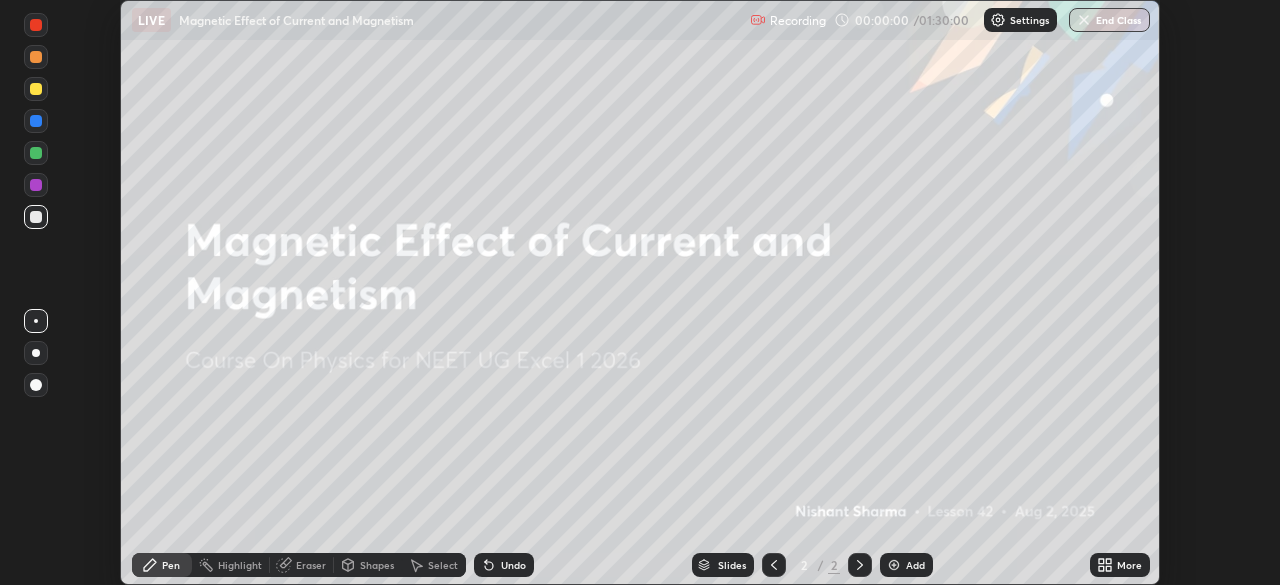 click on "More" at bounding box center [1129, 565] 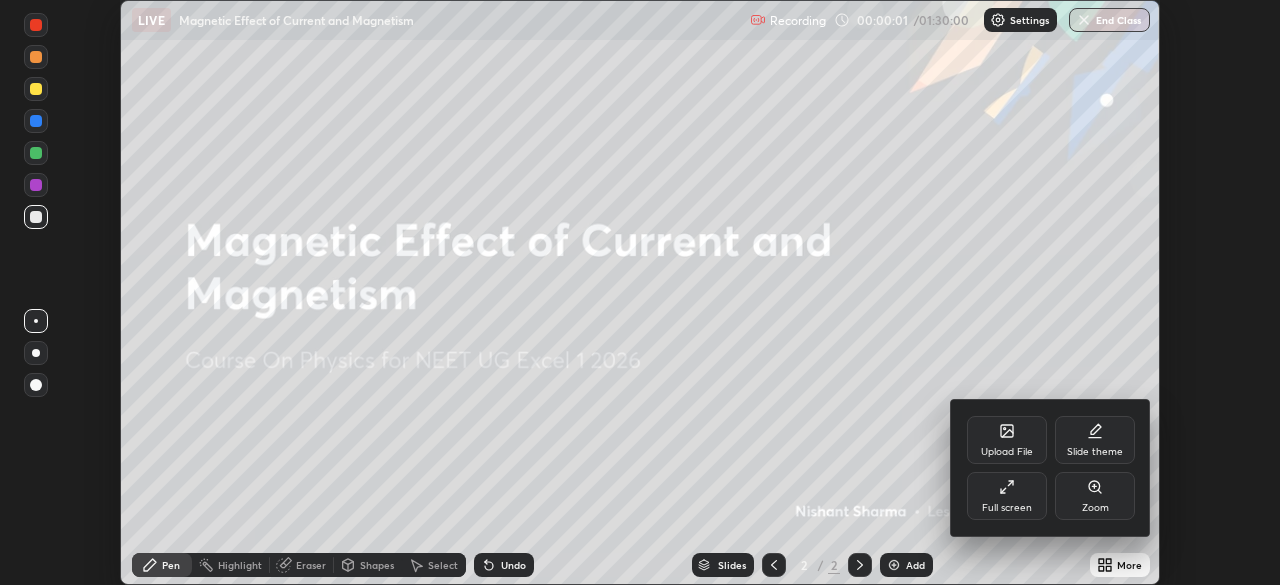 click on "Full screen" at bounding box center [1007, 496] 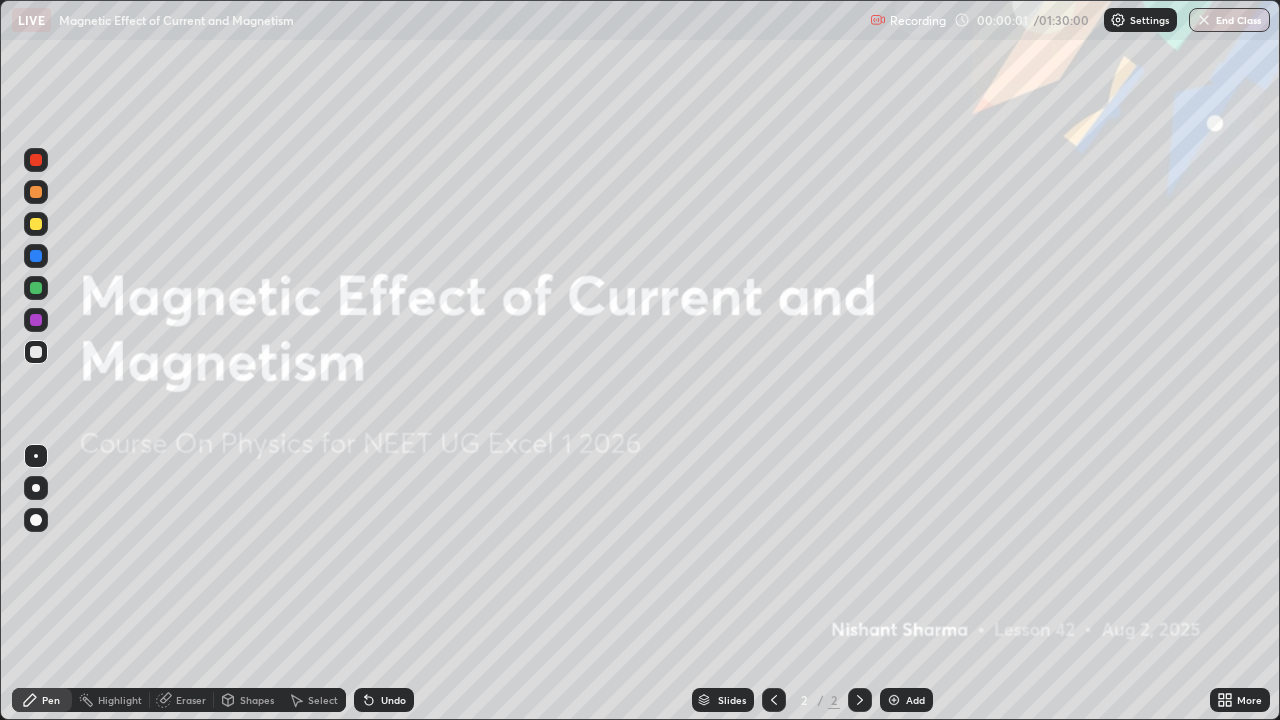scroll, scrollTop: 99280, scrollLeft: 98720, axis: both 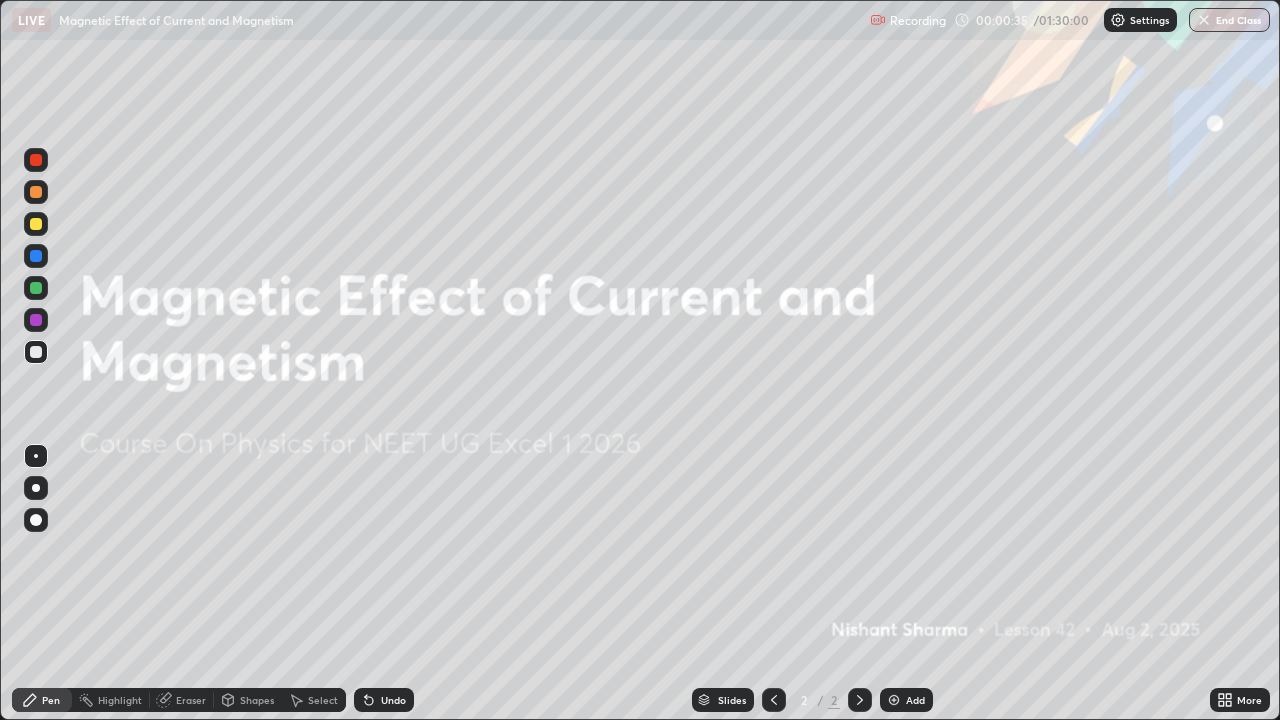click at bounding box center (894, 700) 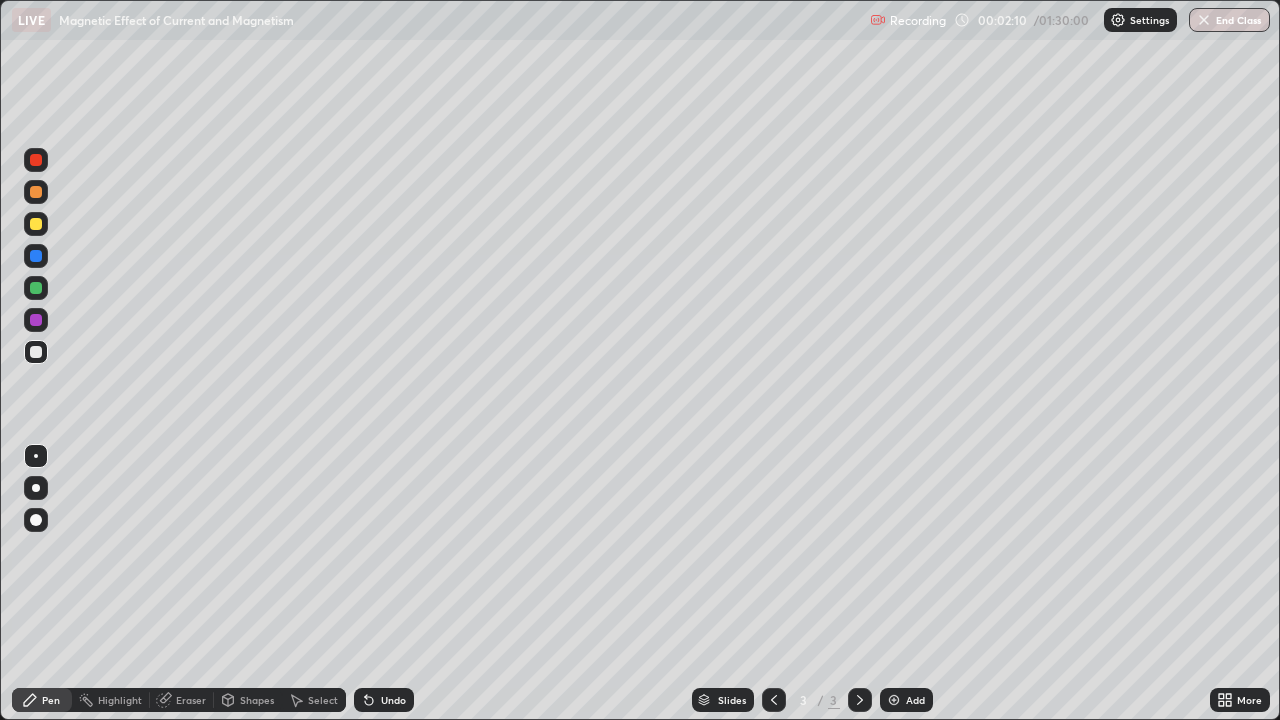 click on "Add" at bounding box center (906, 700) 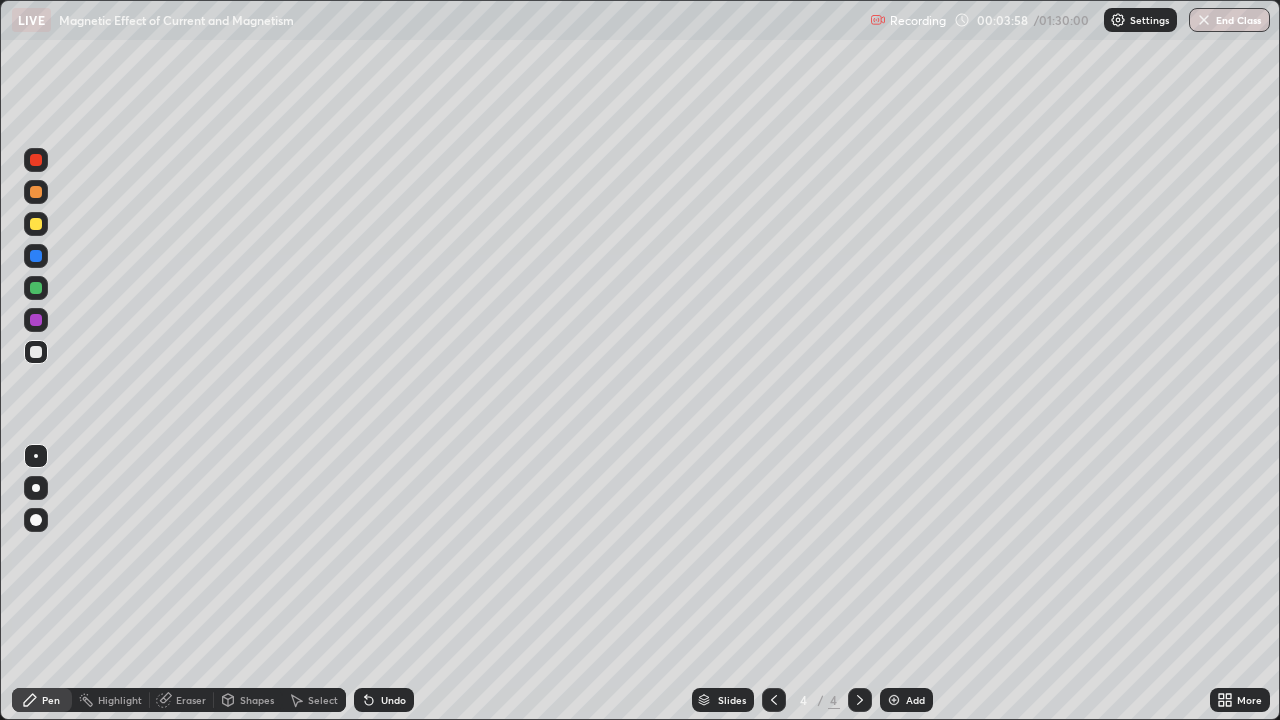 click on "Undo" at bounding box center [393, 700] 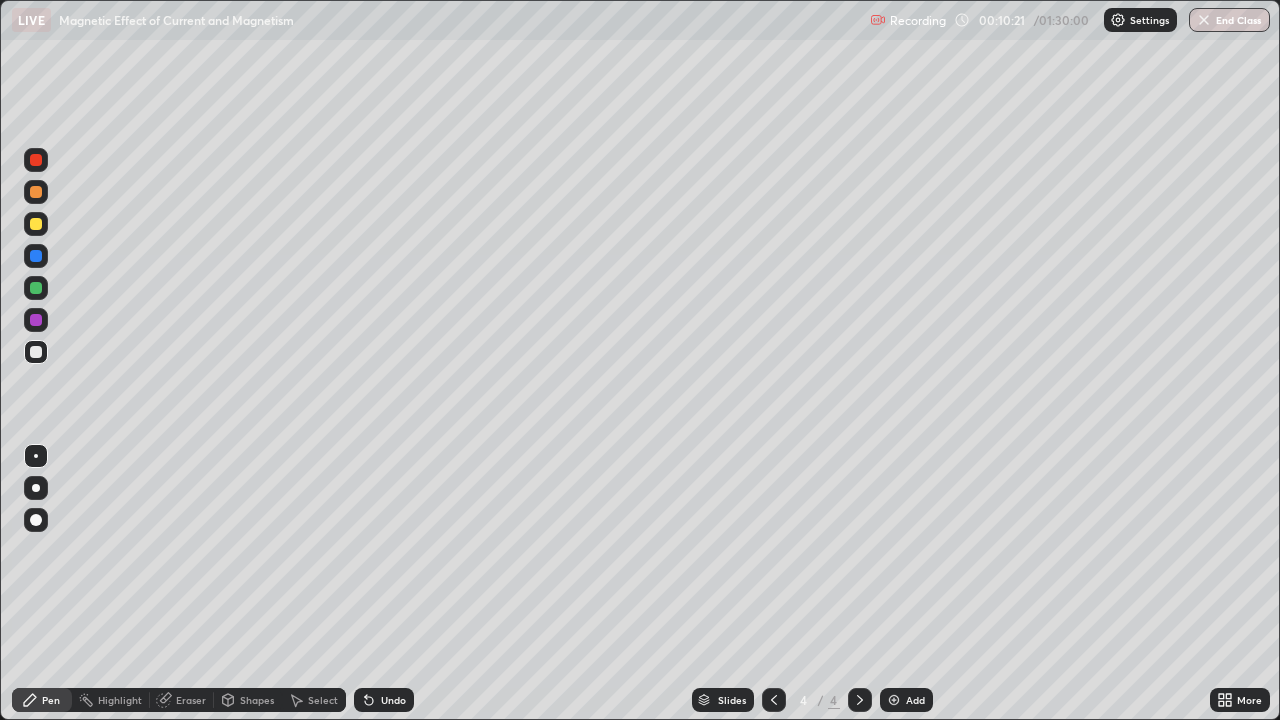 click on "Undo" at bounding box center (384, 700) 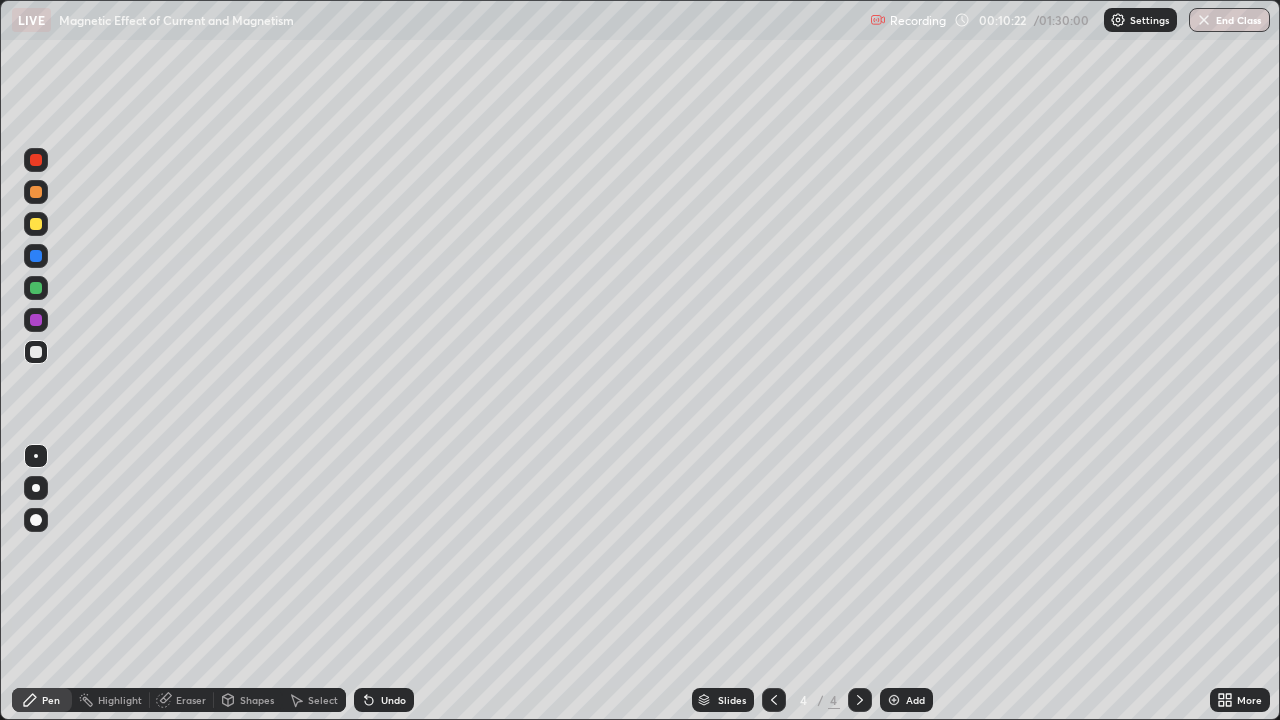 click on "Undo" at bounding box center (384, 700) 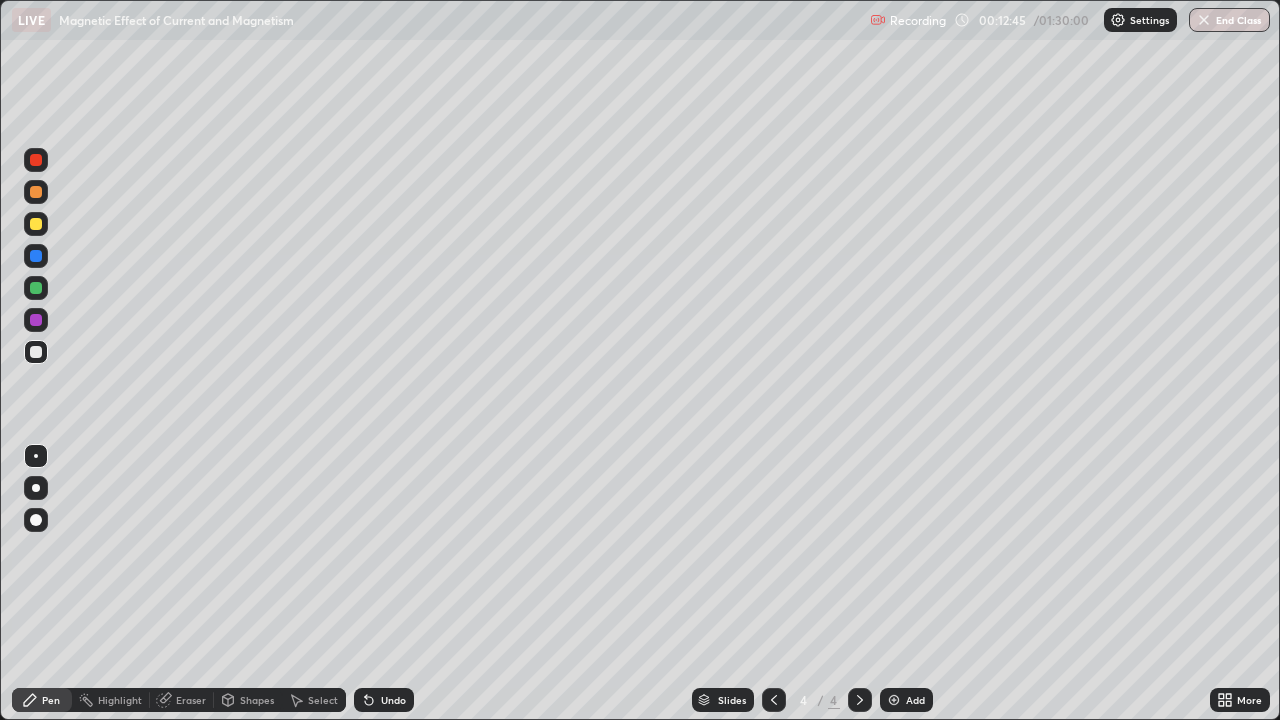 click at bounding box center (894, 700) 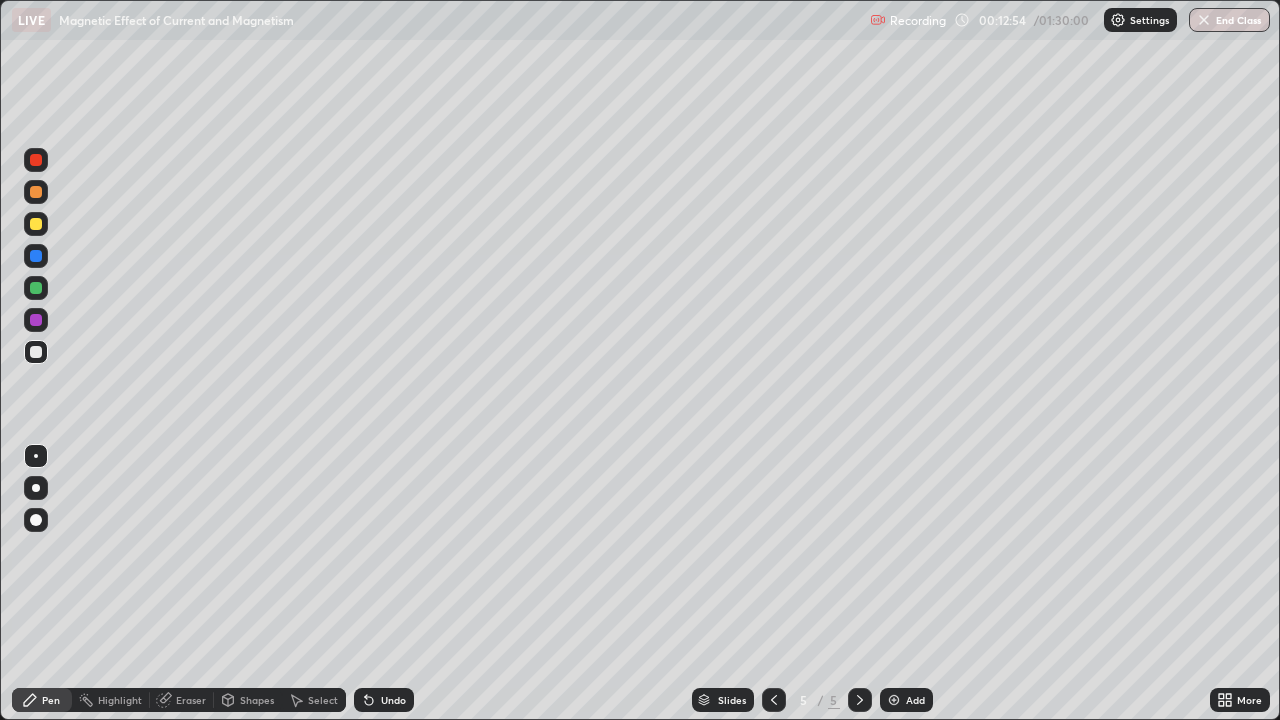 click on "Undo" at bounding box center [393, 700] 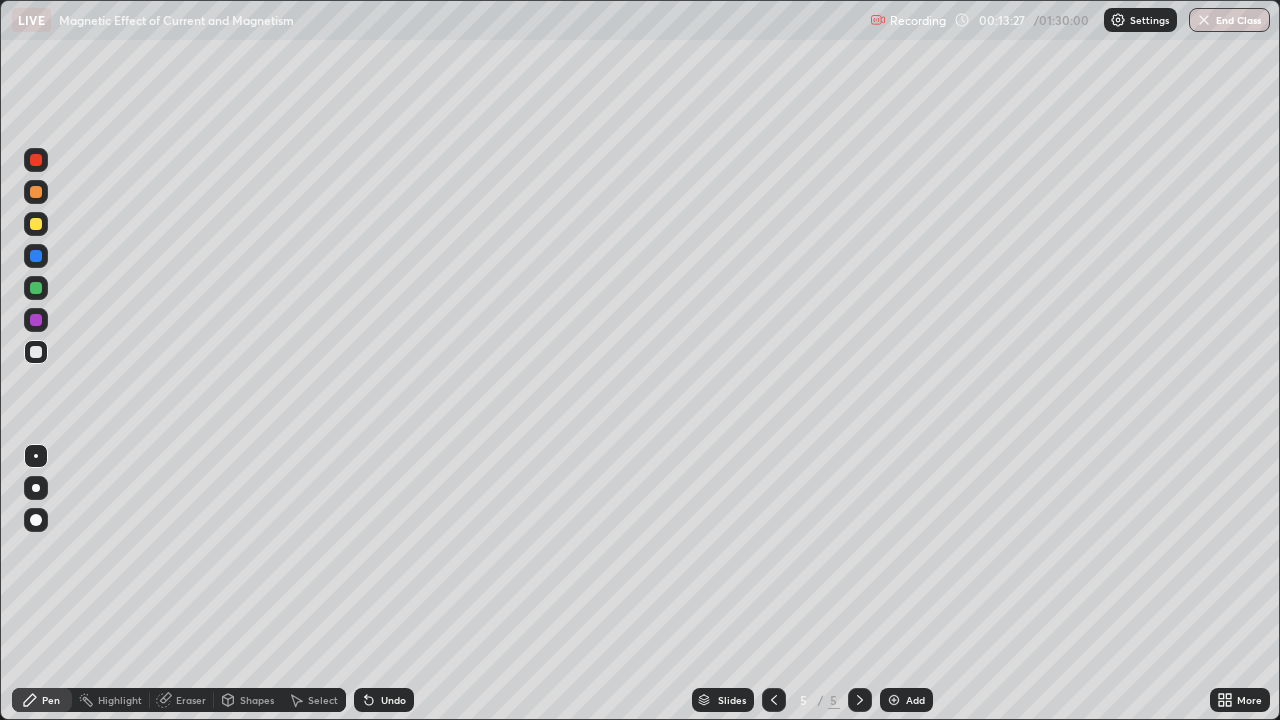 click on "Undo" at bounding box center [393, 700] 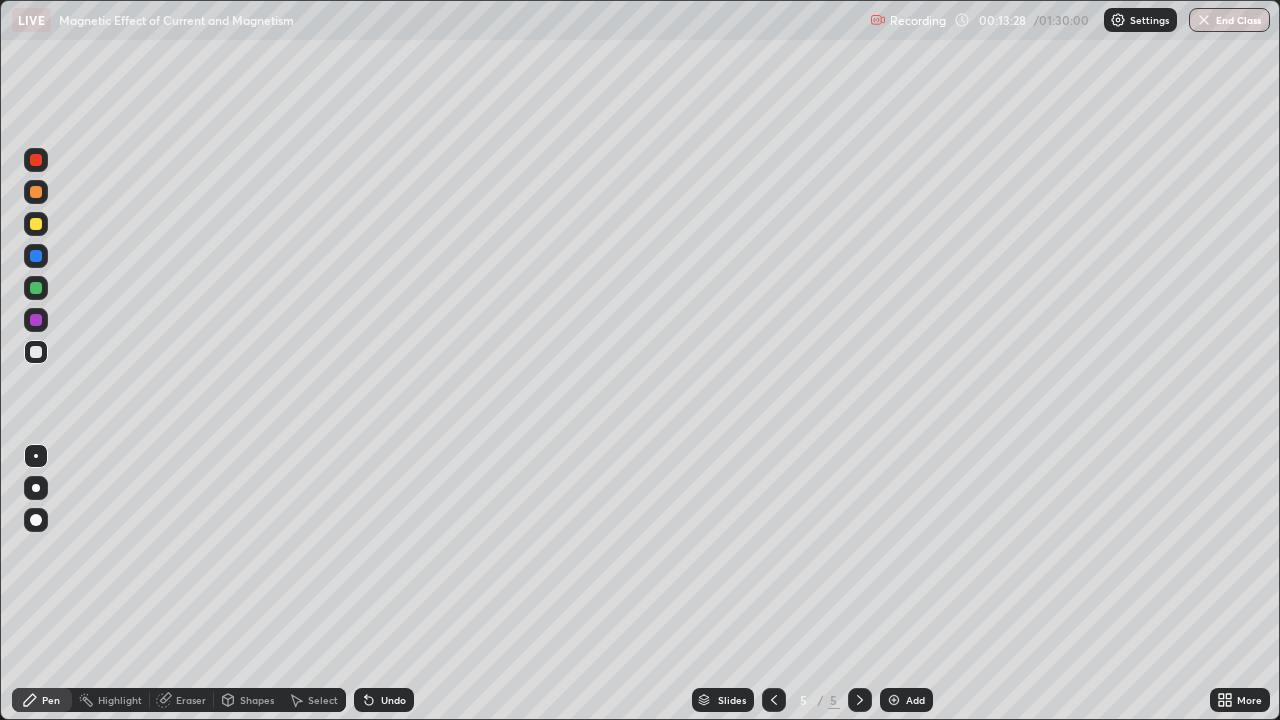 click on "Undo" at bounding box center (384, 700) 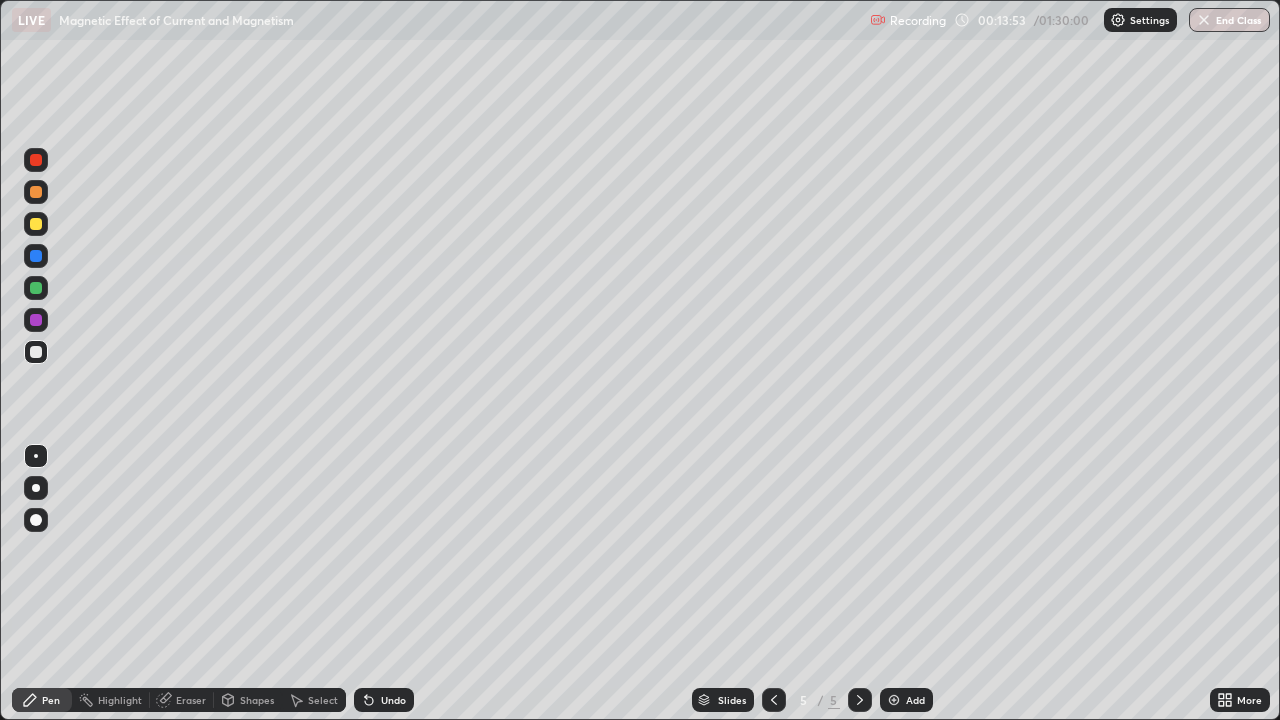 click 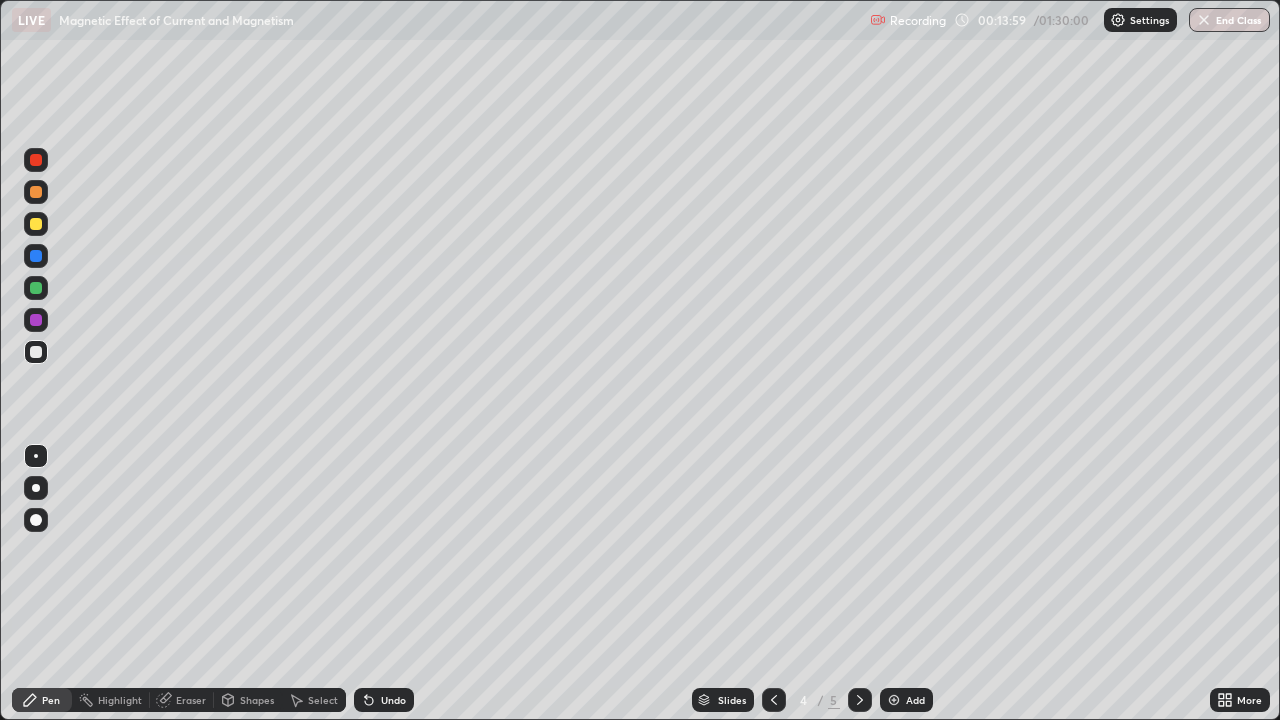 click 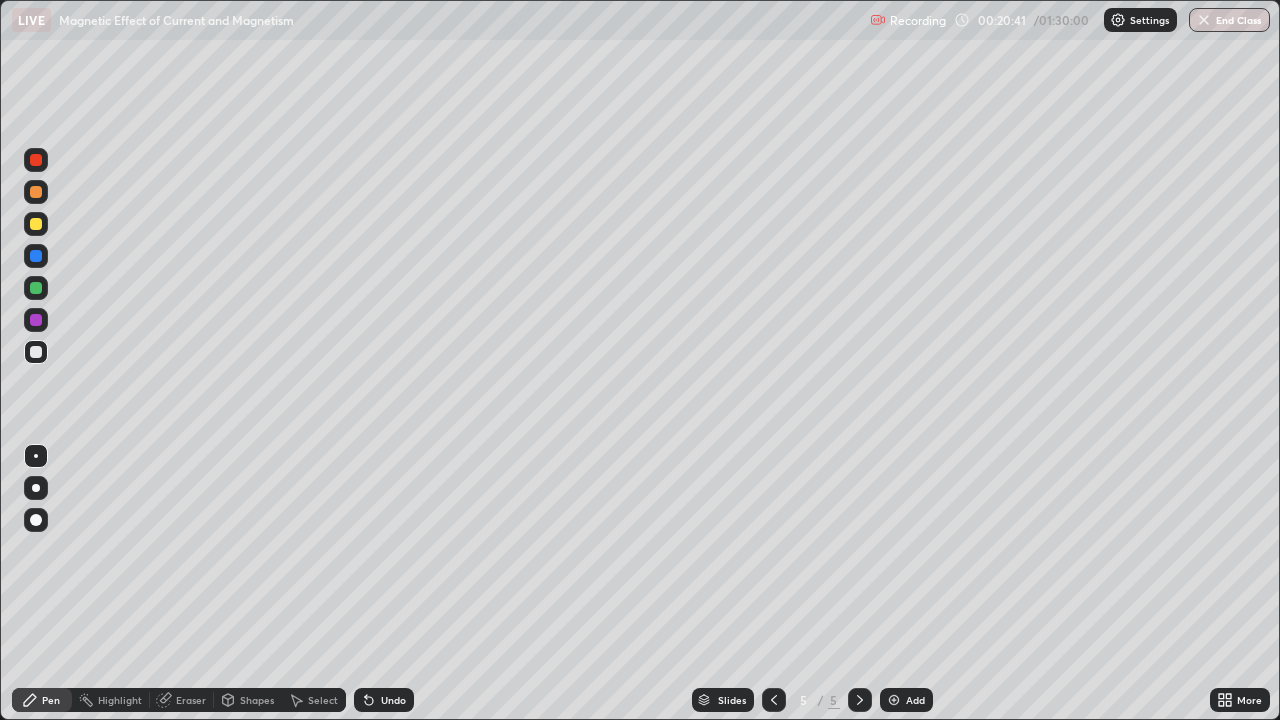 click on "Add" at bounding box center (906, 700) 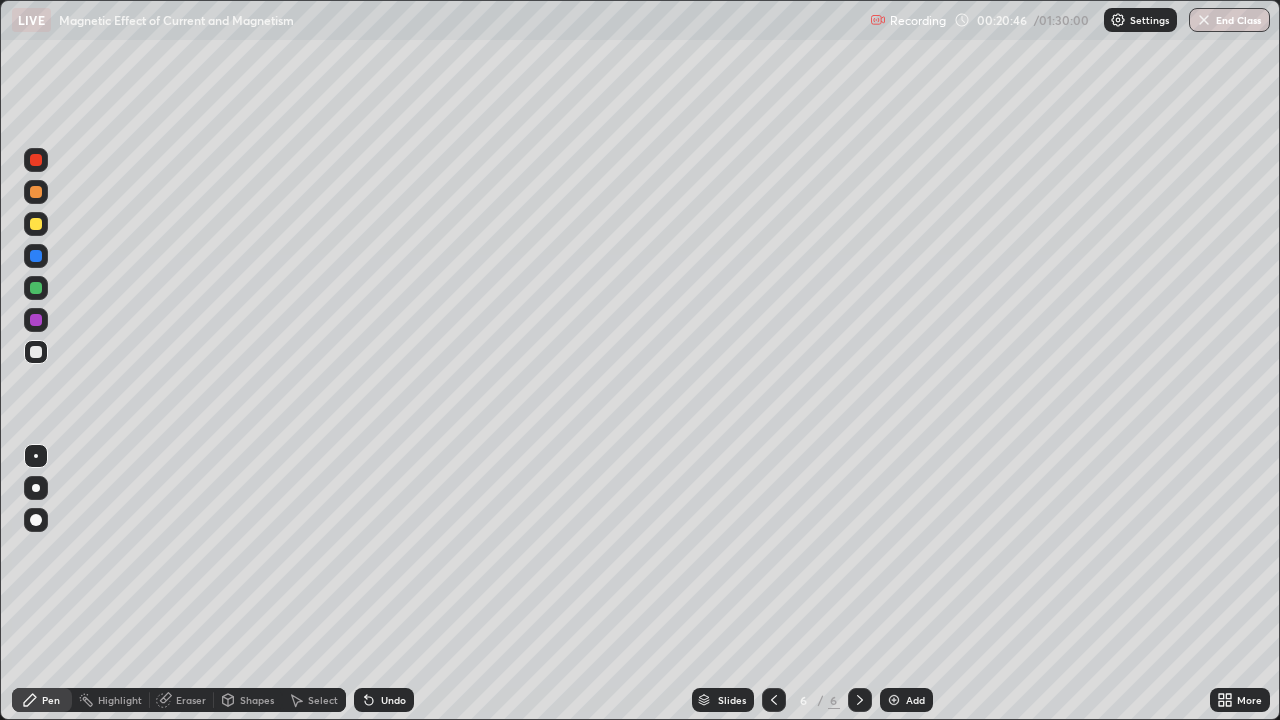click 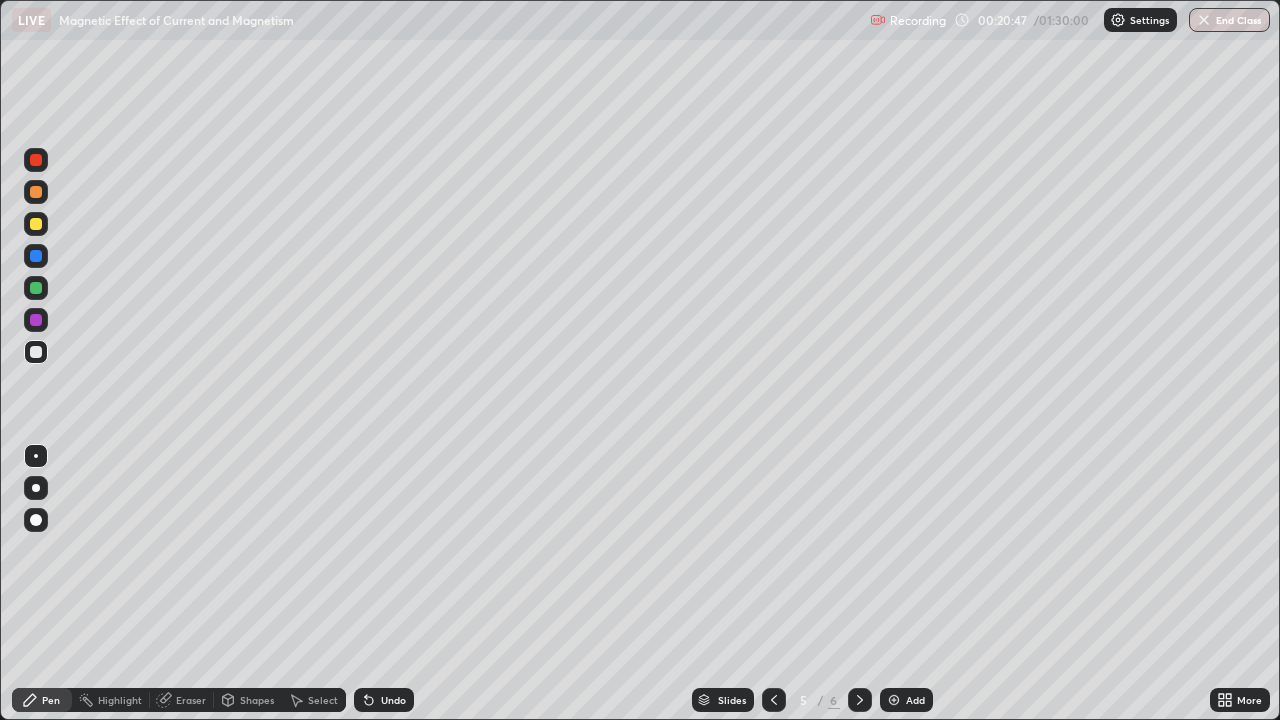 click 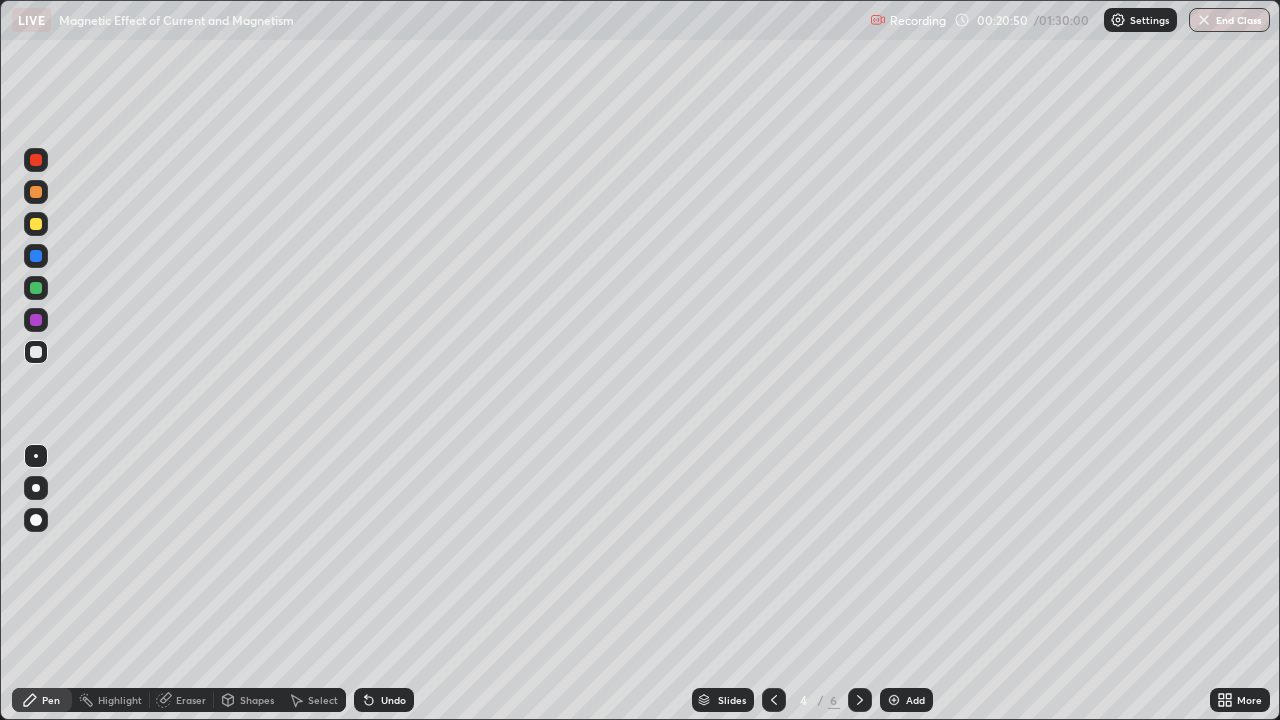 click 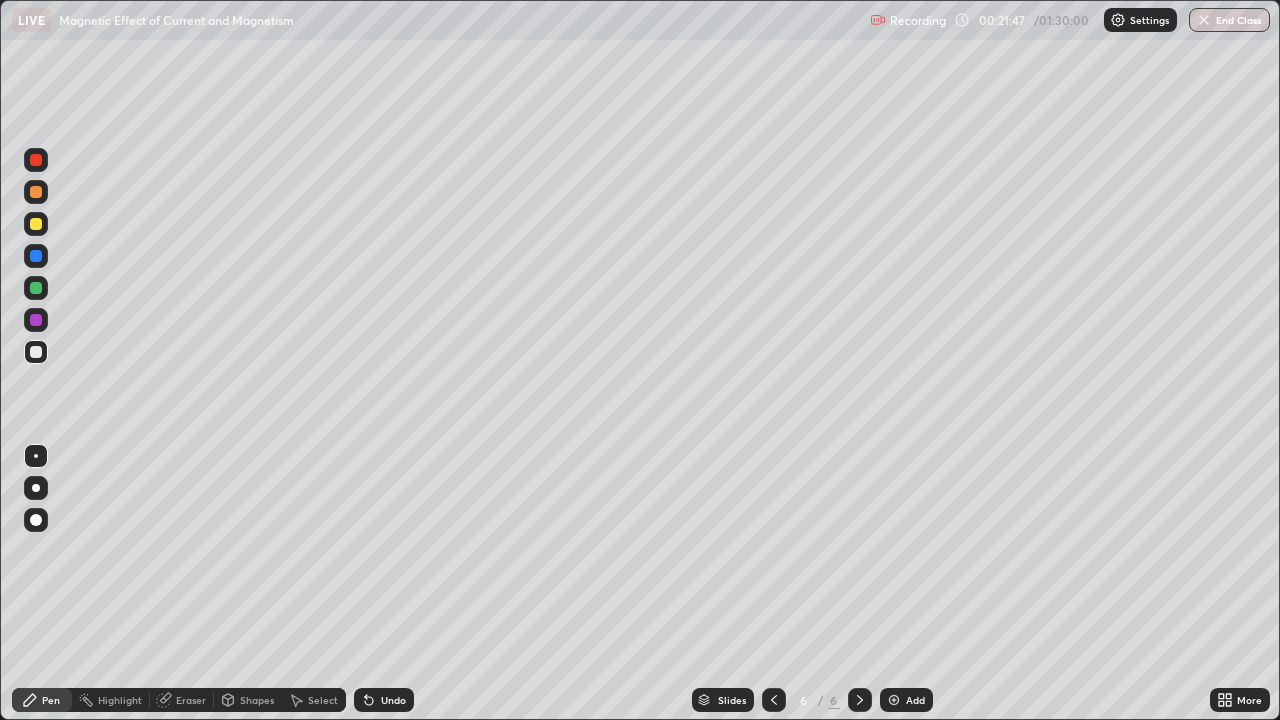 click on "Undo" at bounding box center (384, 700) 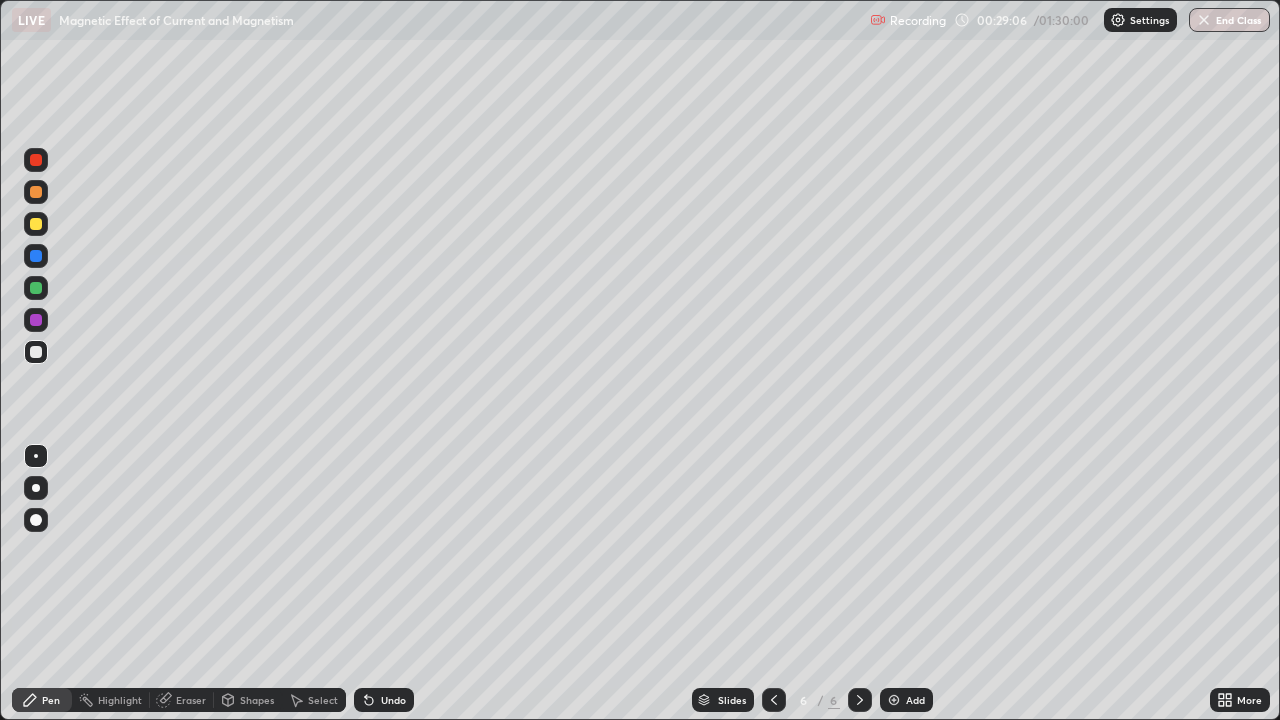 click on "Undo" at bounding box center [393, 700] 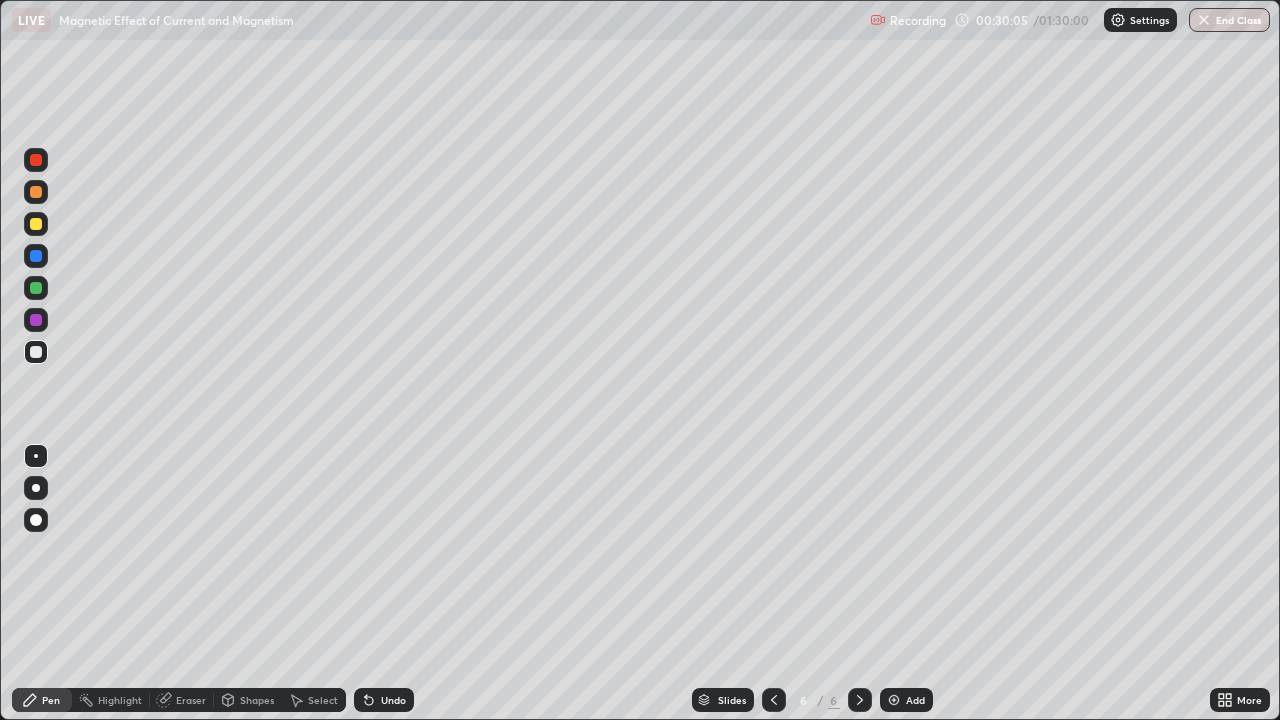 click 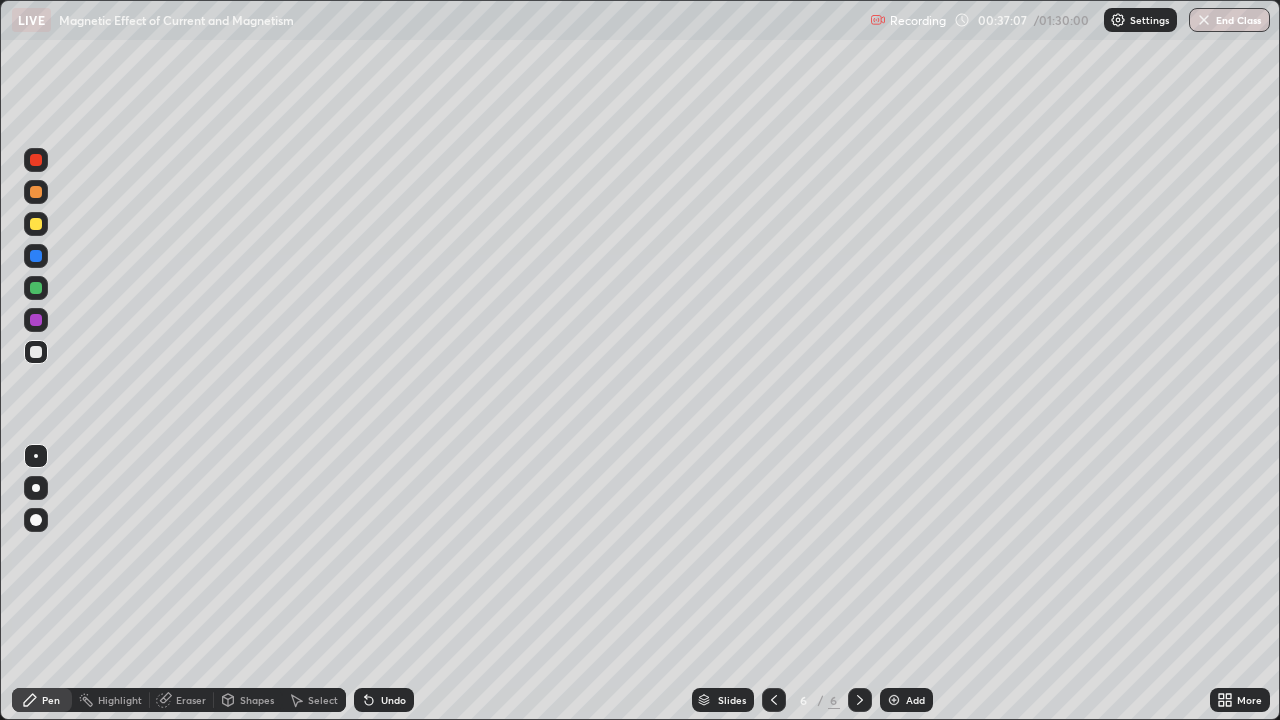 click at bounding box center [894, 700] 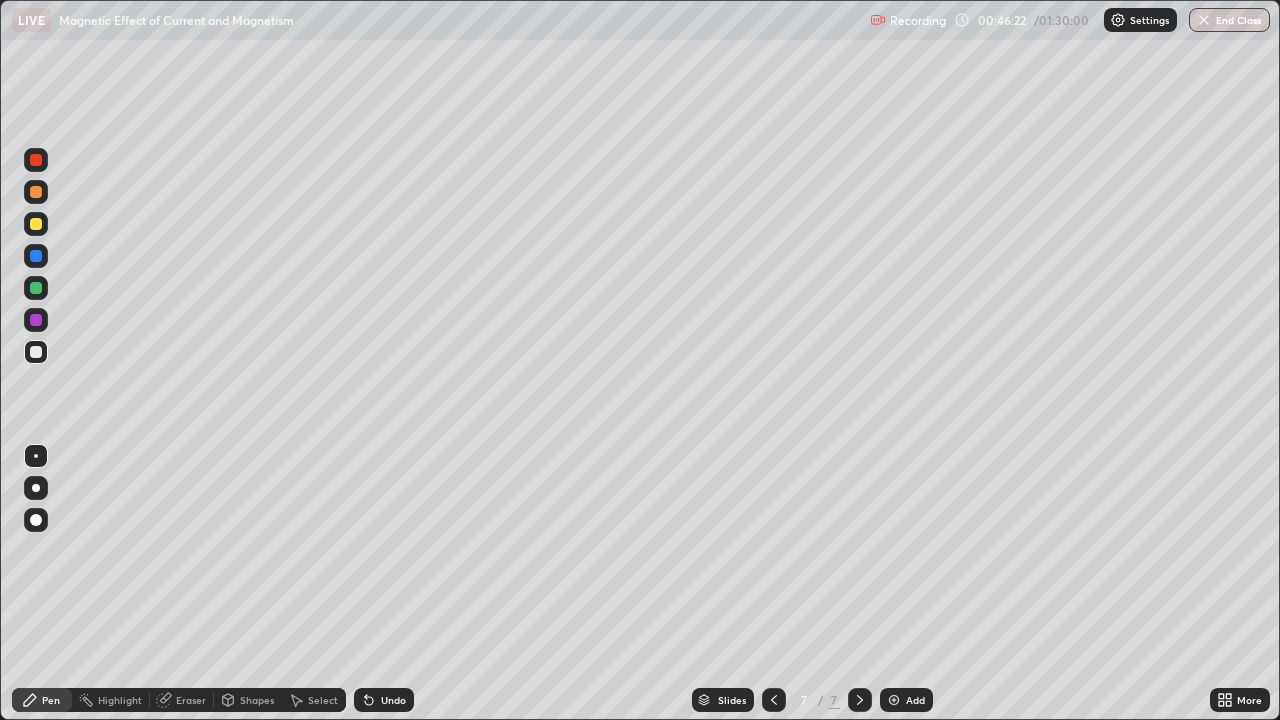 click on "Add" at bounding box center (906, 700) 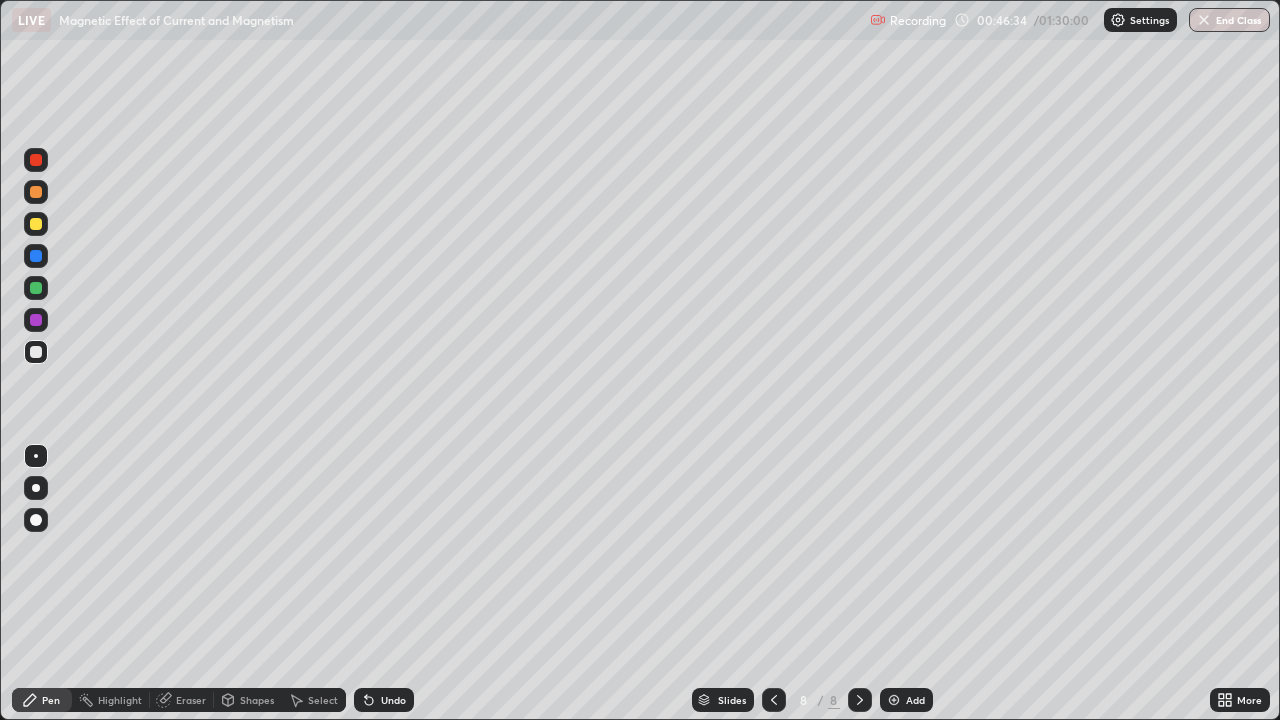 click on "Undo" at bounding box center [393, 700] 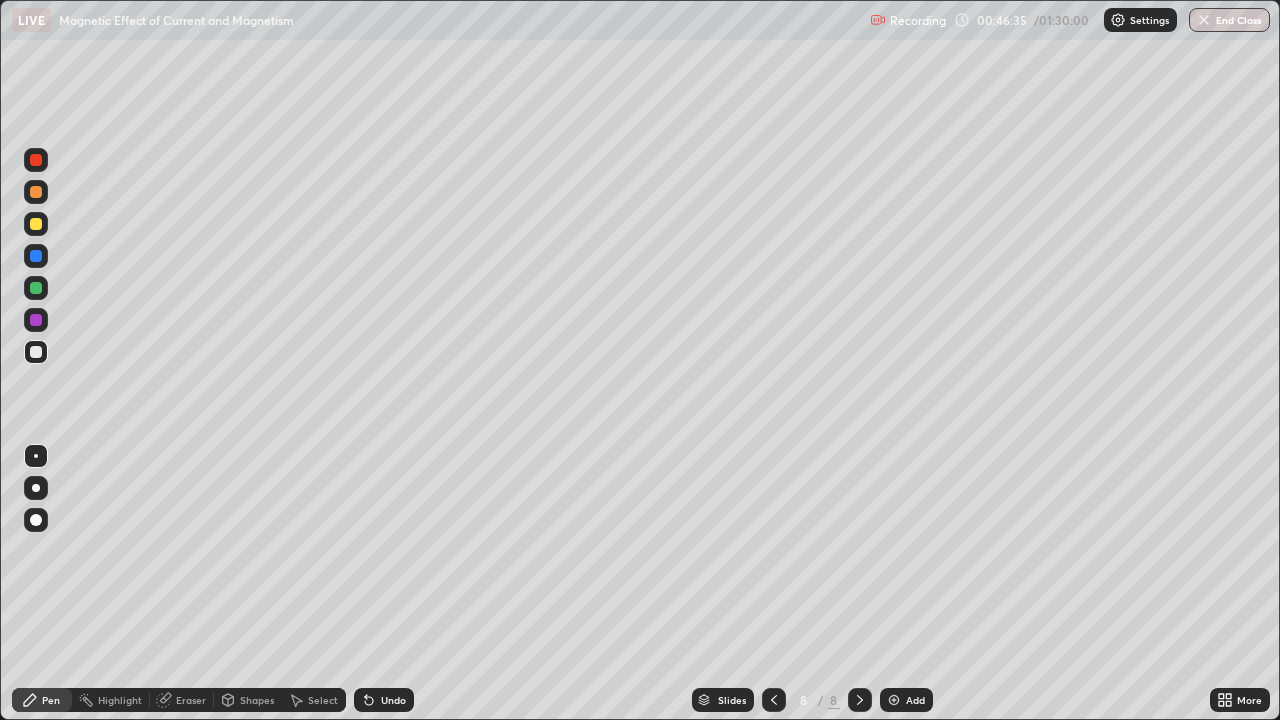 click on "Undo" at bounding box center [393, 700] 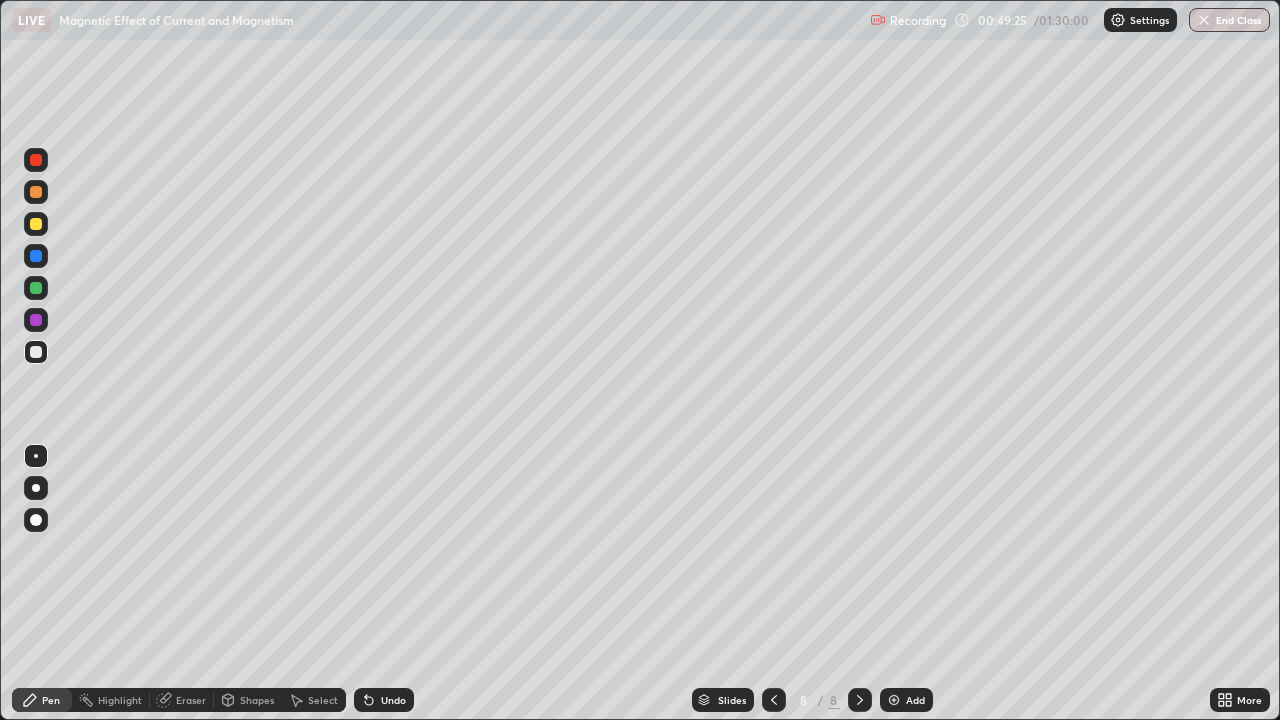 click on "Add" at bounding box center (906, 700) 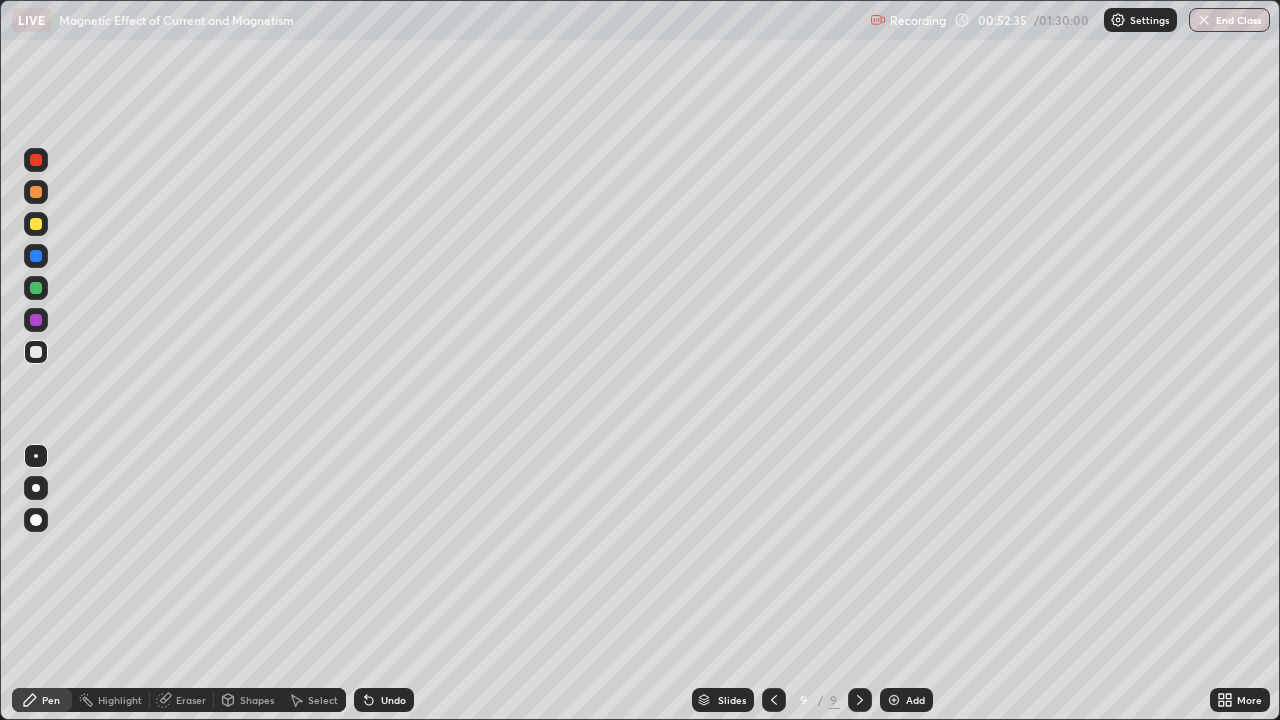 click on "Undo" at bounding box center [393, 700] 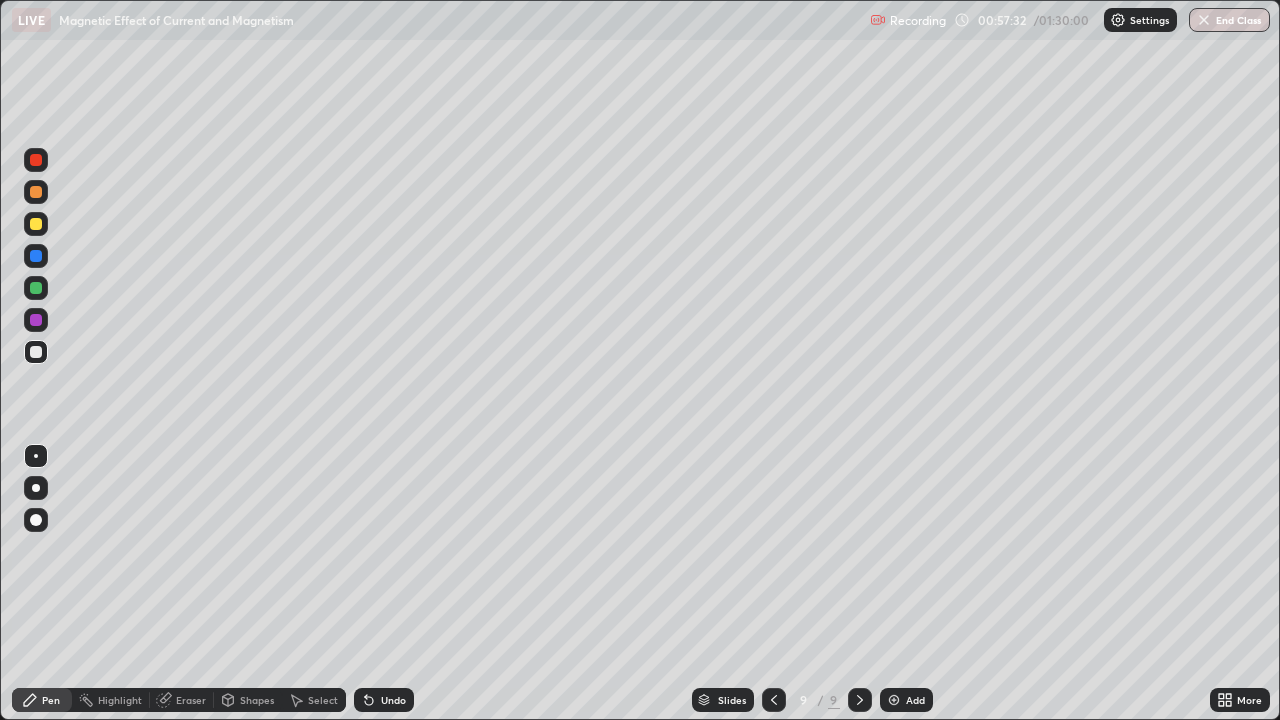 click at bounding box center (894, 700) 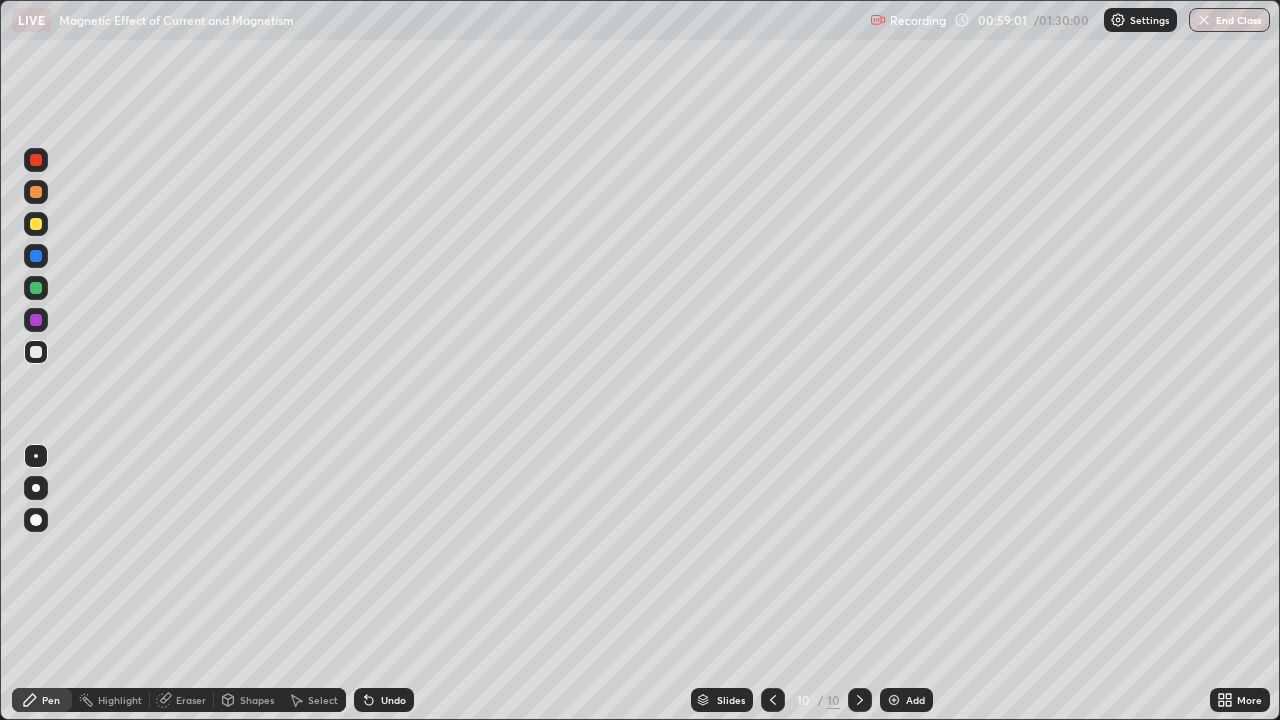click on "Undo" at bounding box center (393, 700) 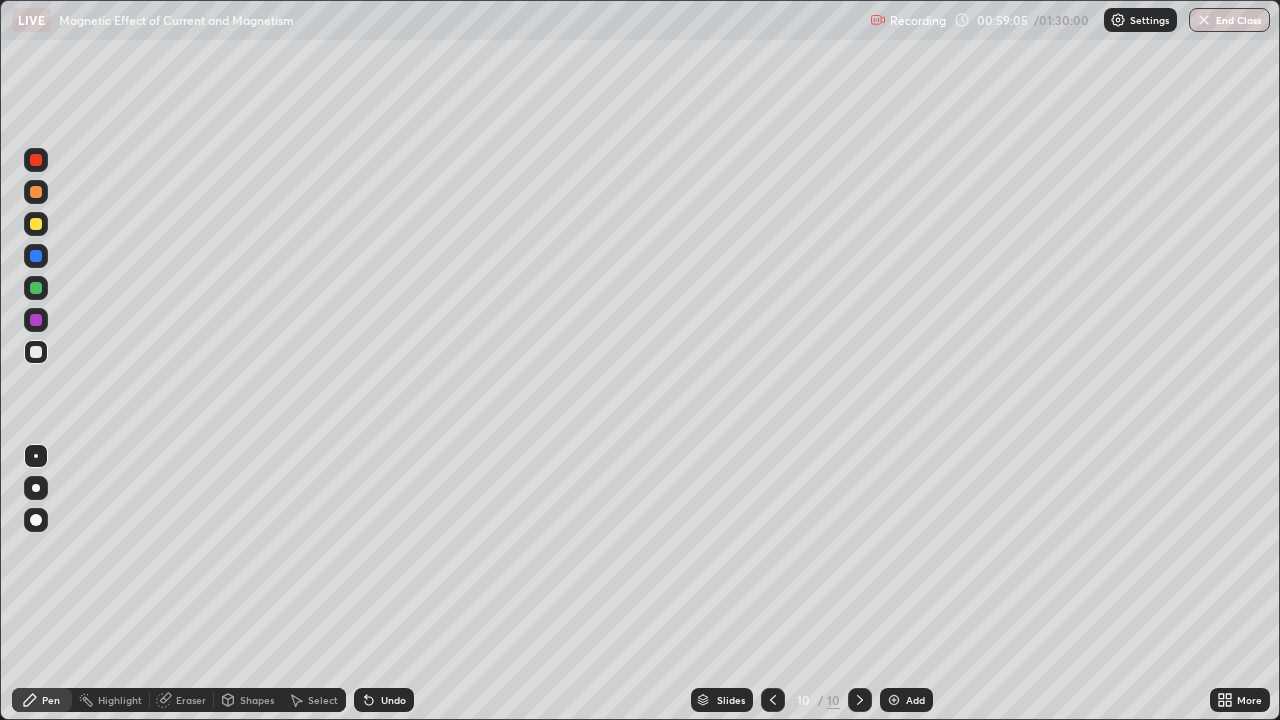click on "Undo" at bounding box center [393, 700] 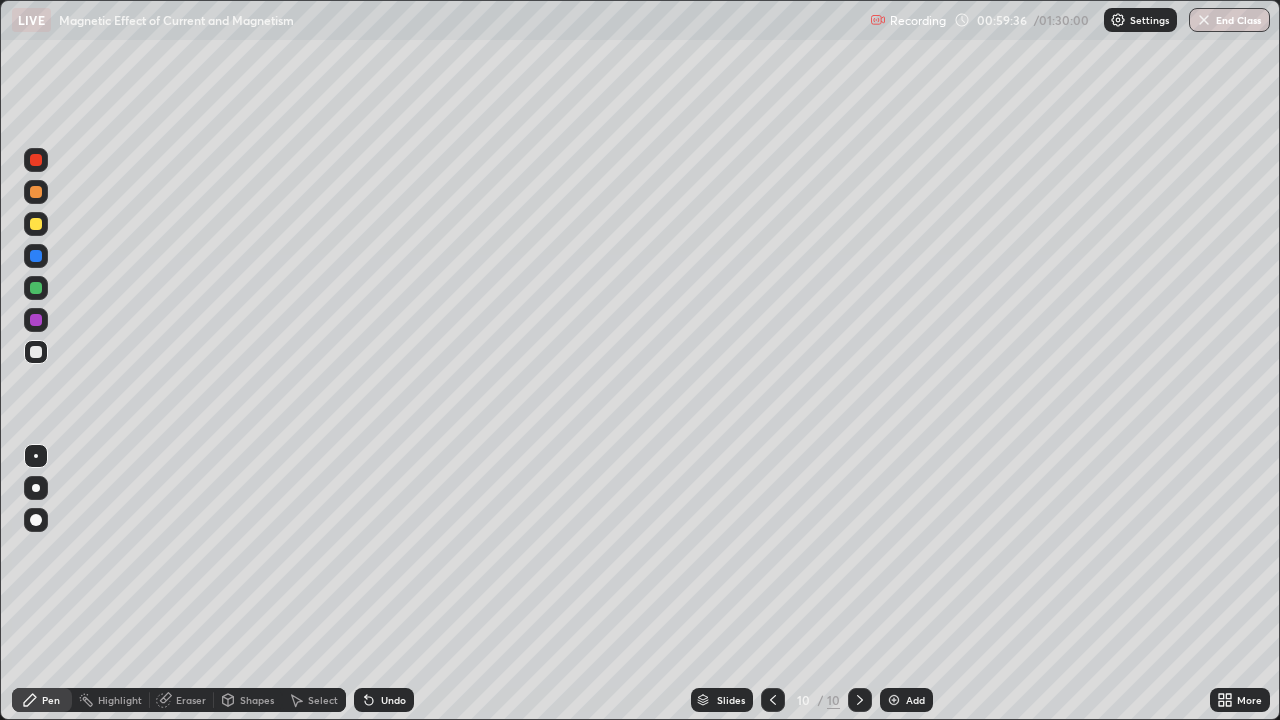 click on "Undo" at bounding box center [393, 700] 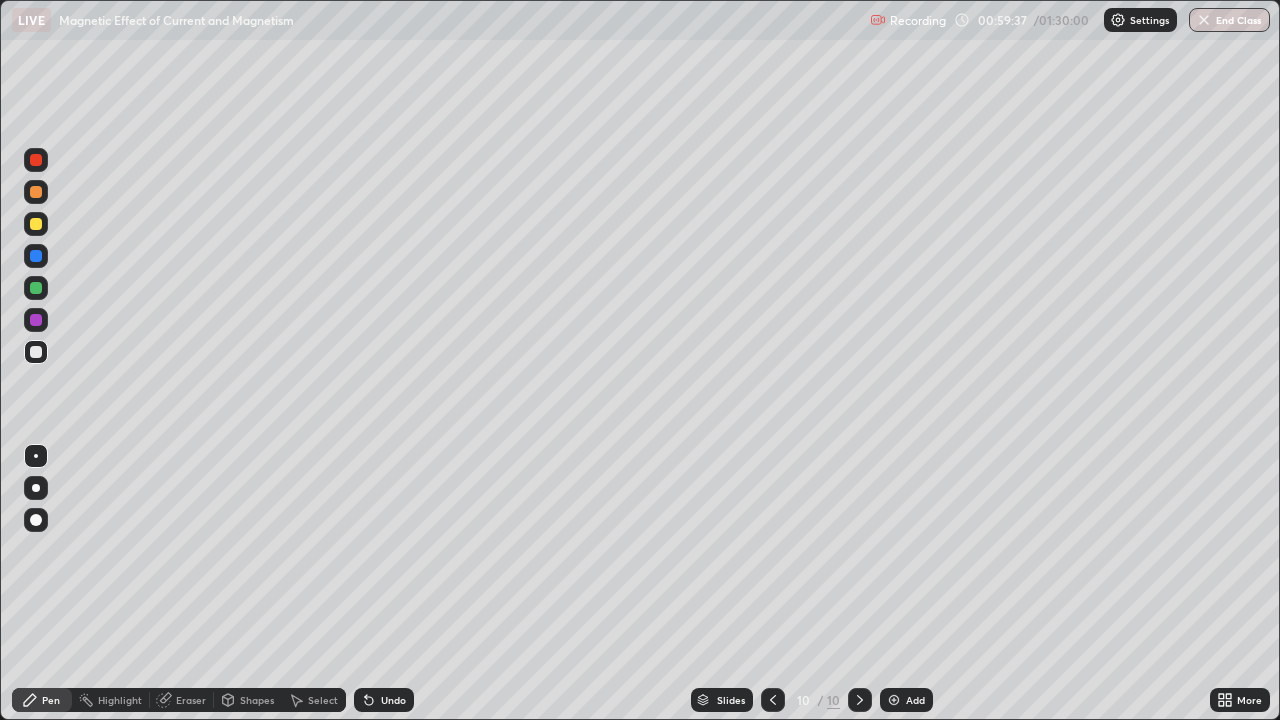 click on "Undo" at bounding box center (384, 700) 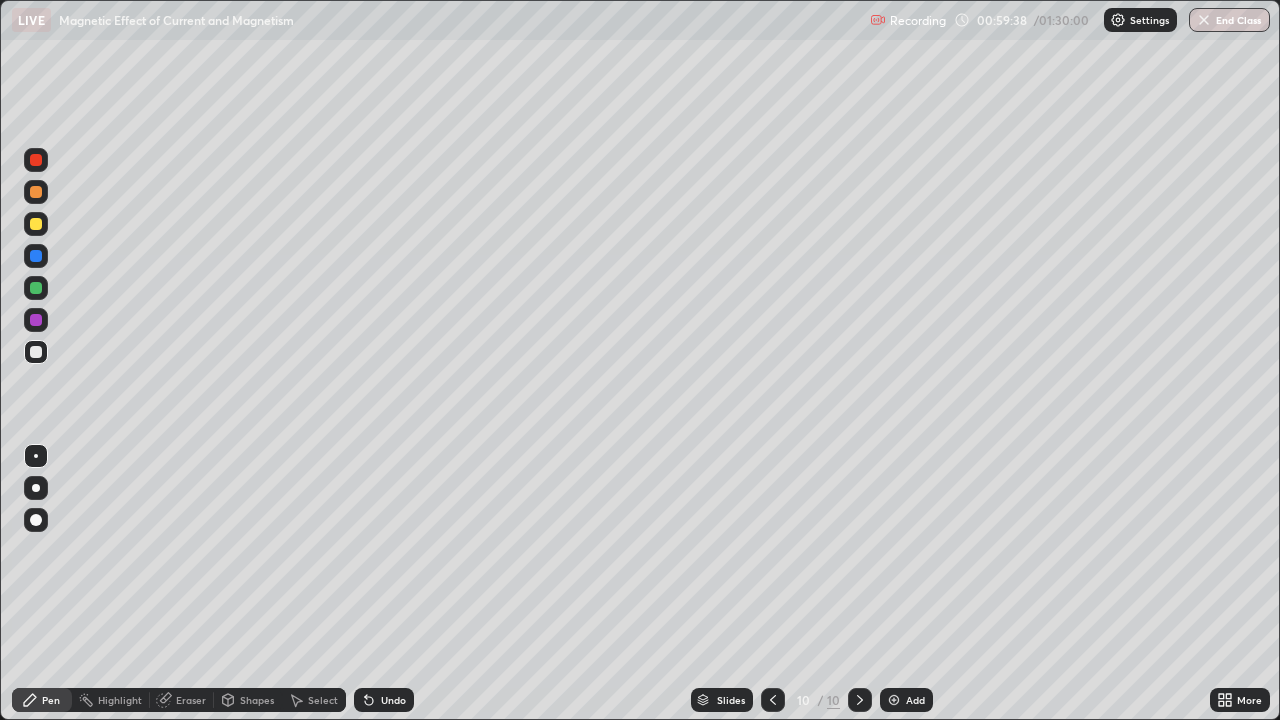 click on "Undo" at bounding box center [384, 700] 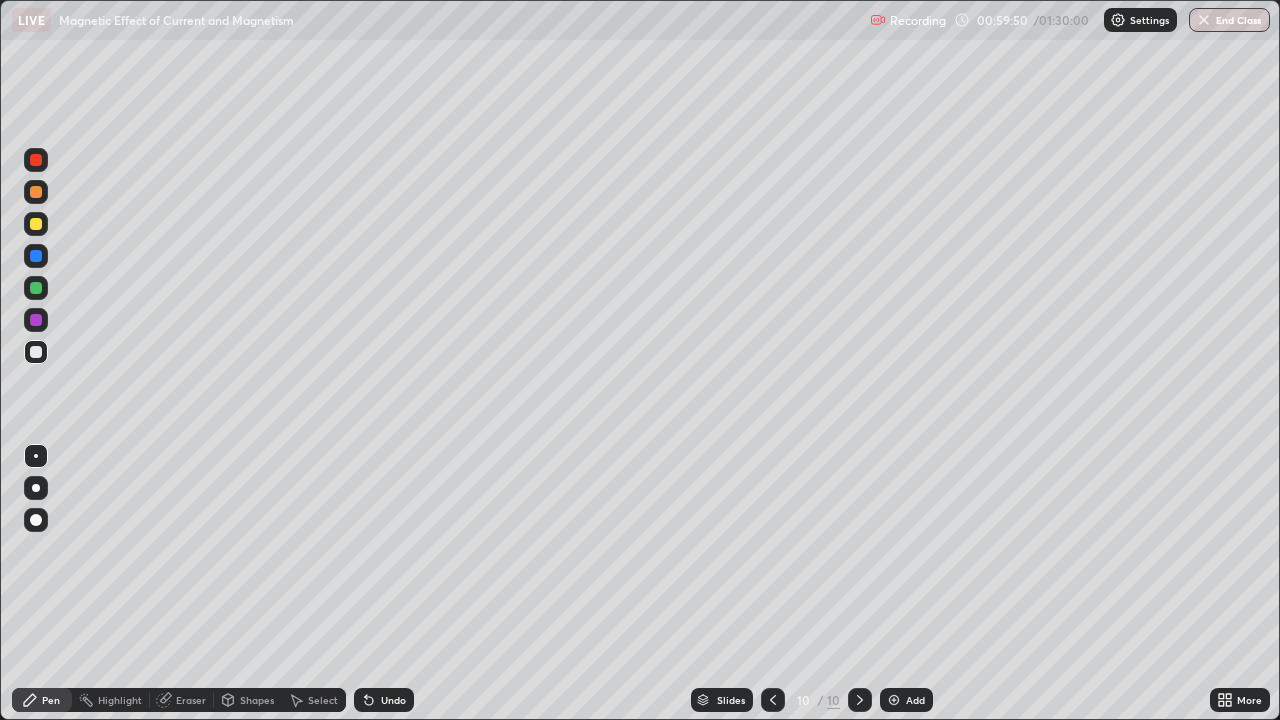click on "Undo" at bounding box center (384, 700) 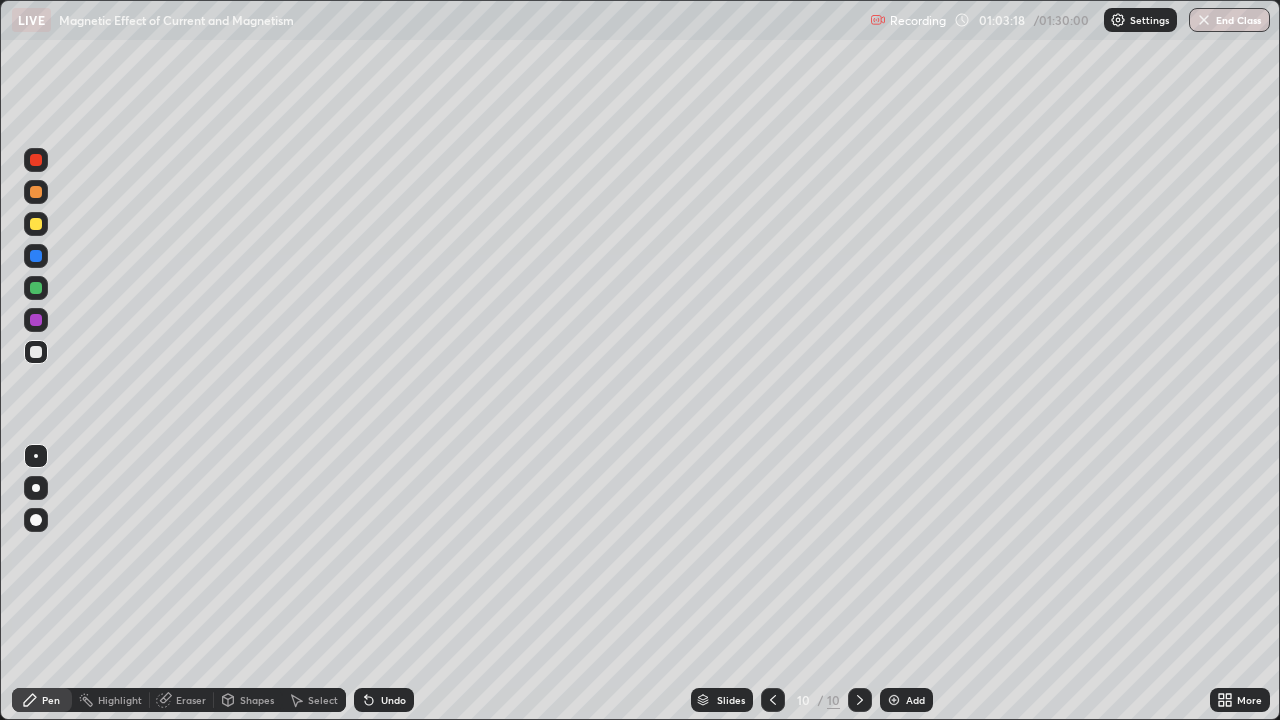 click at bounding box center (894, 700) 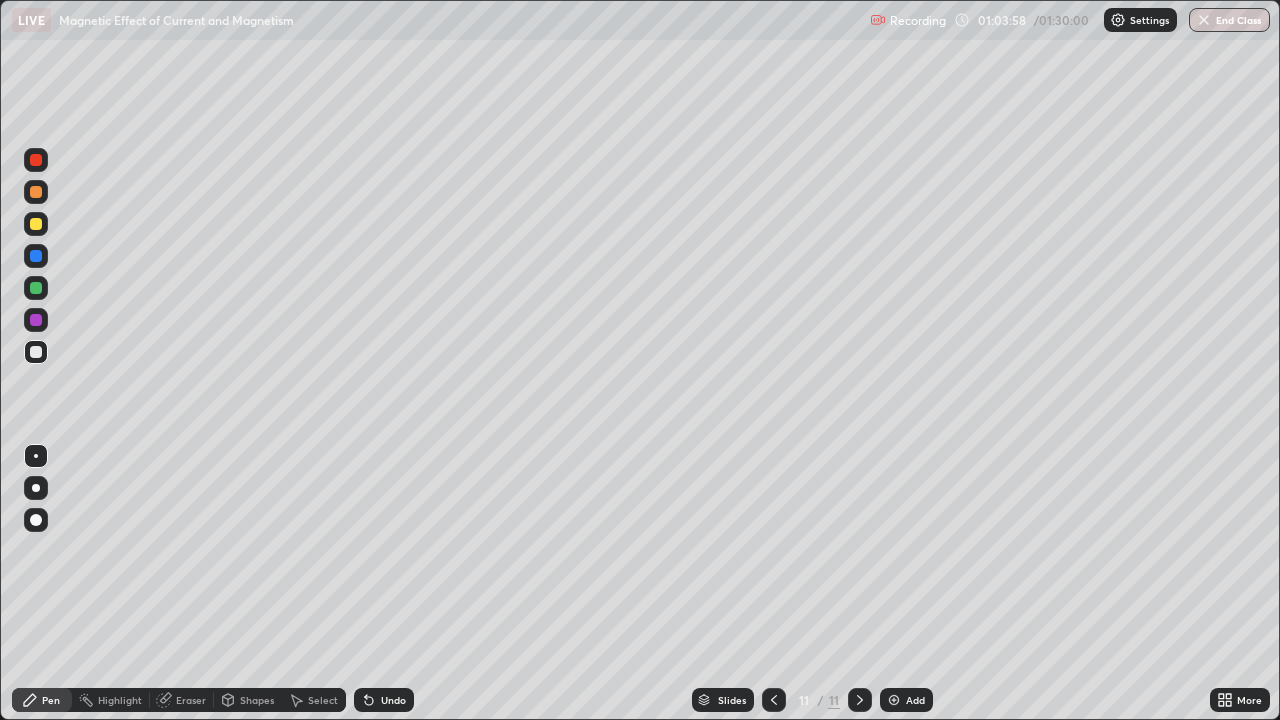 click 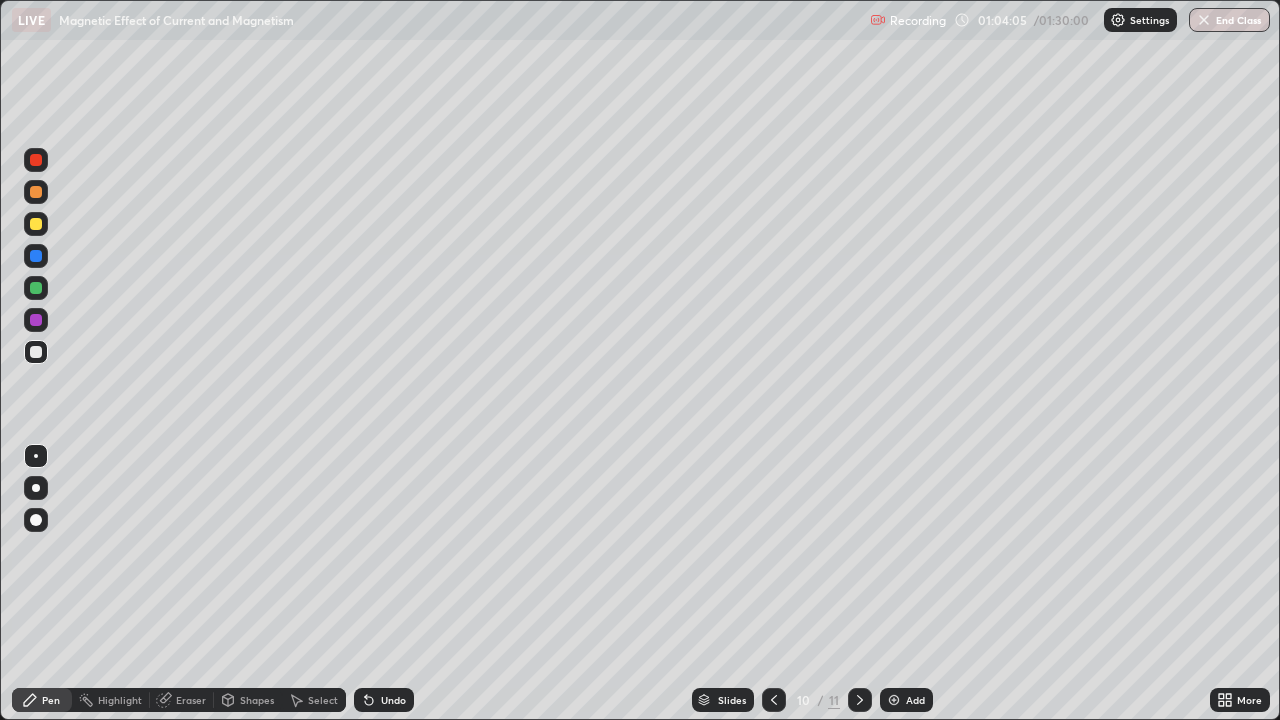 click 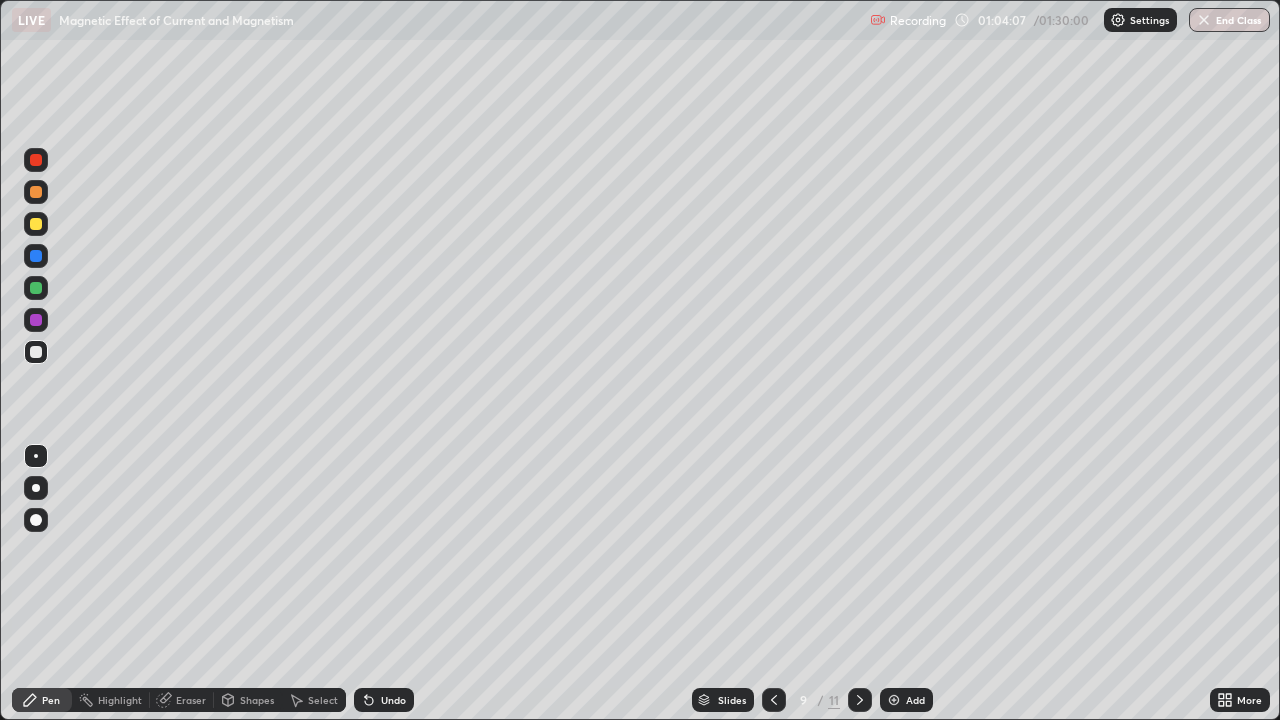 click 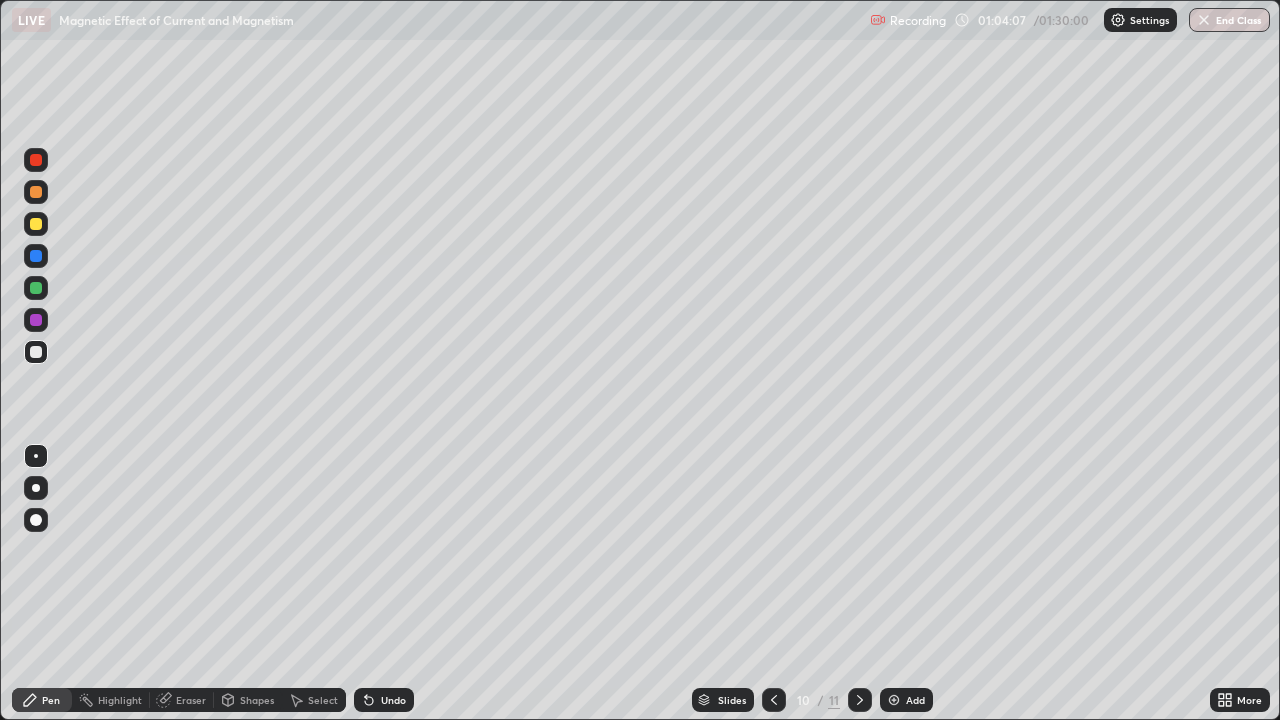 click 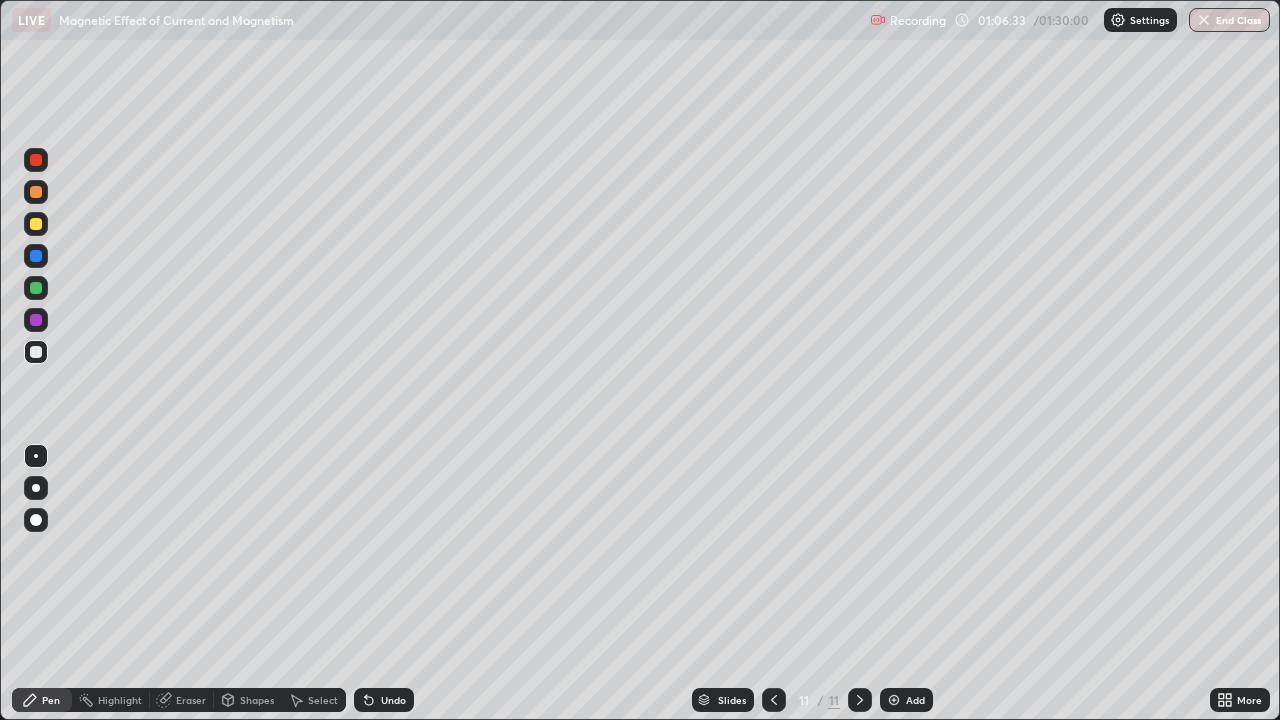 click on "Undo" at bounding box center [393, 700] 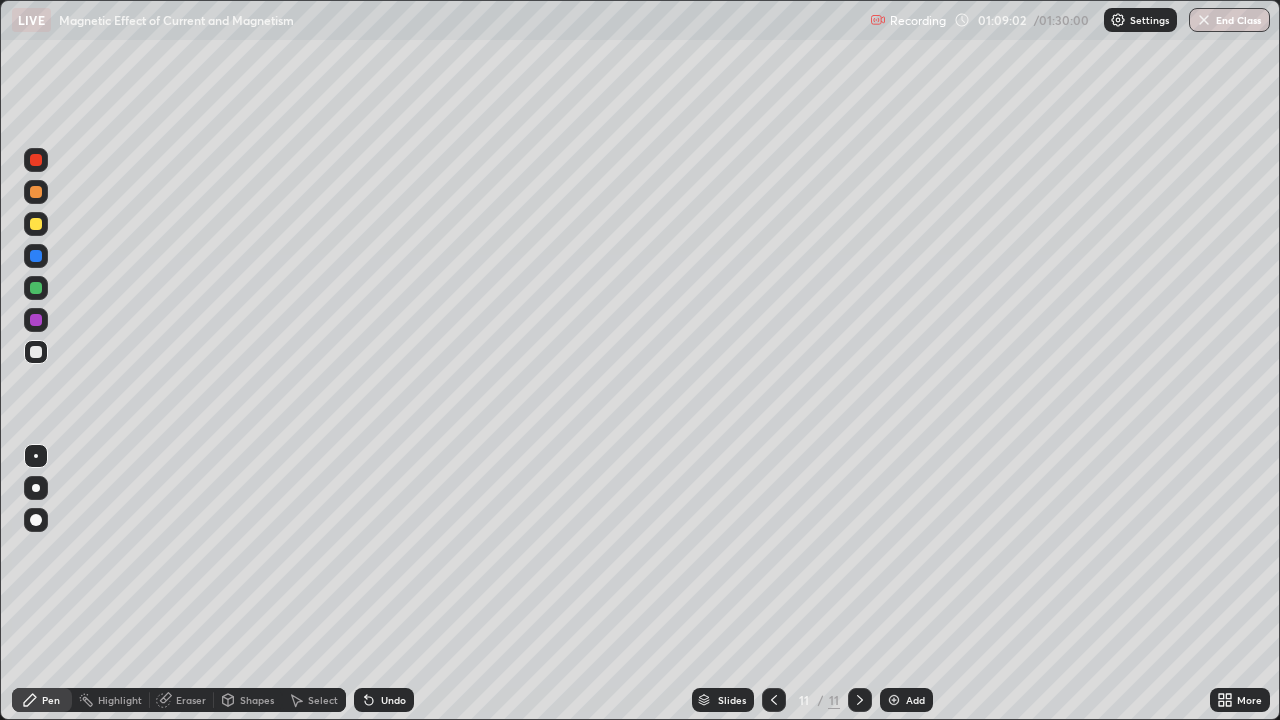 click 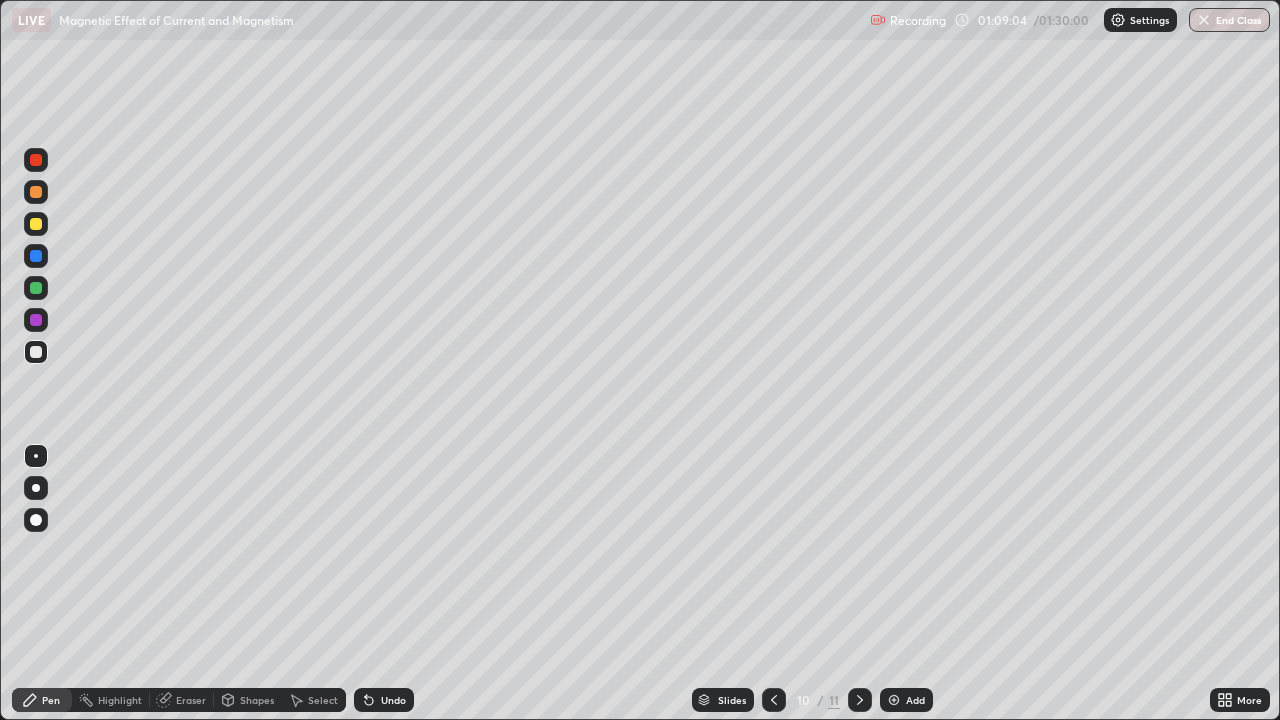 click 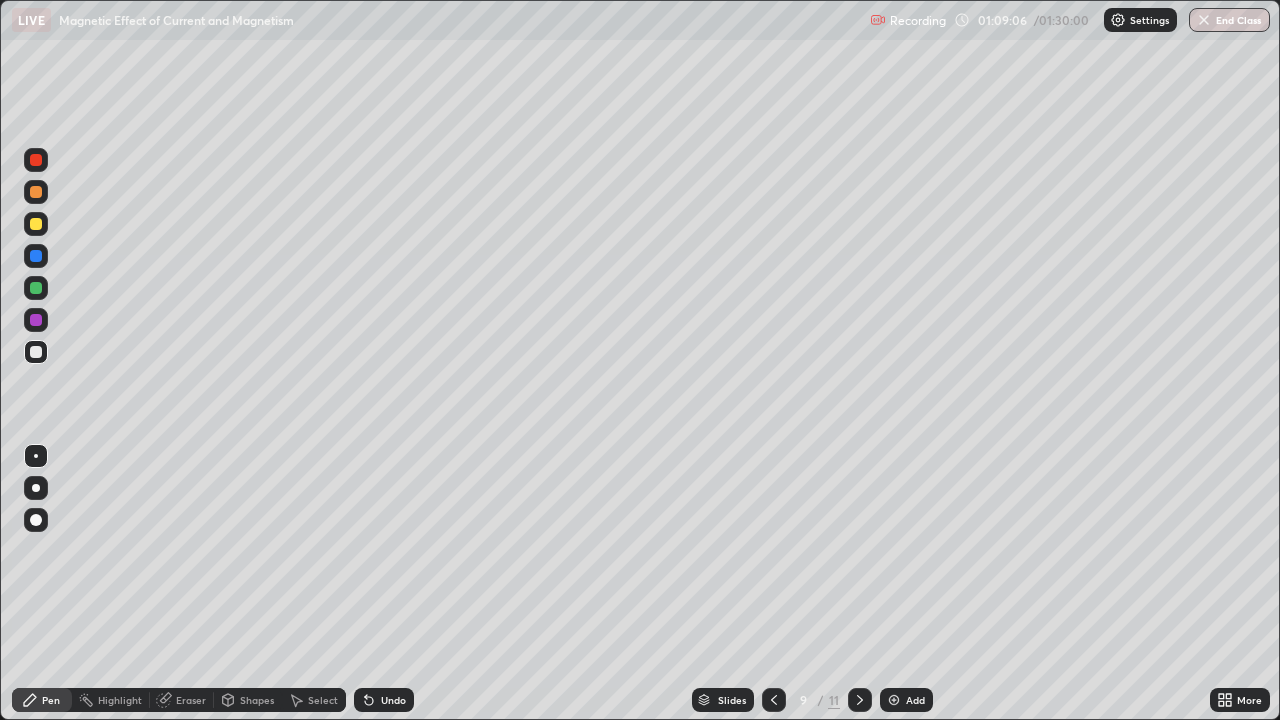 click 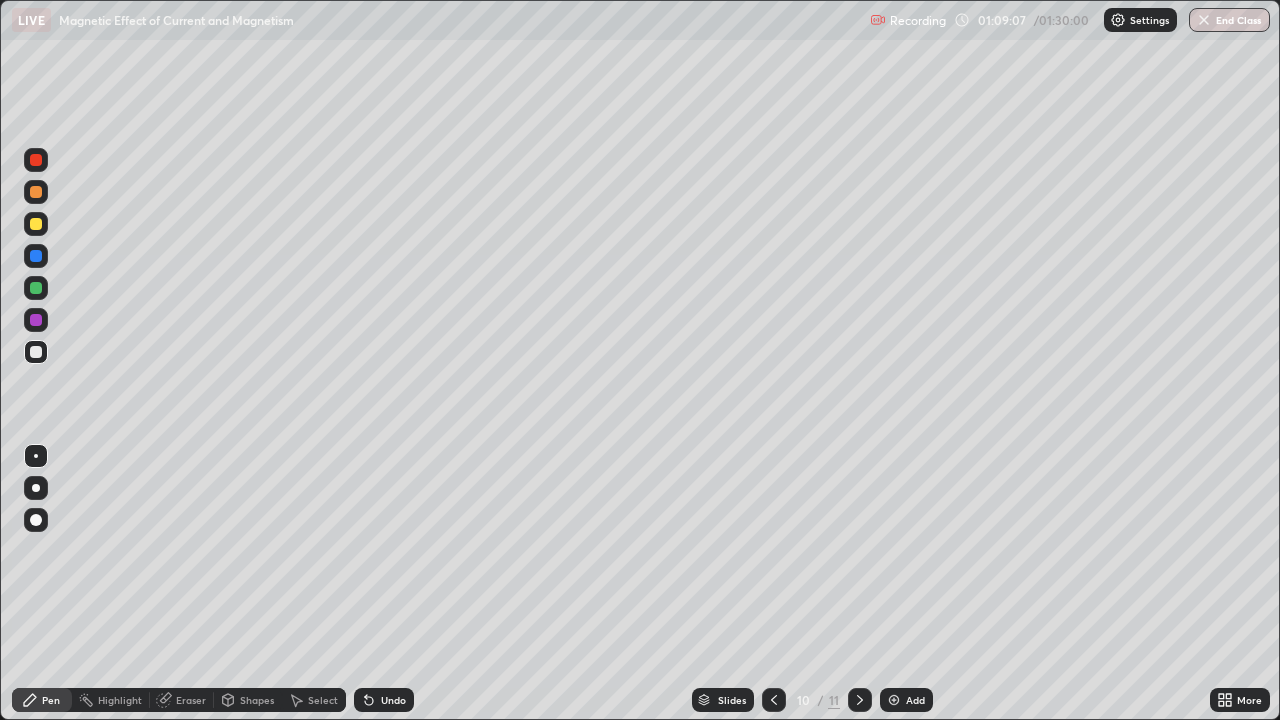 click at bounding box center (860, 700) 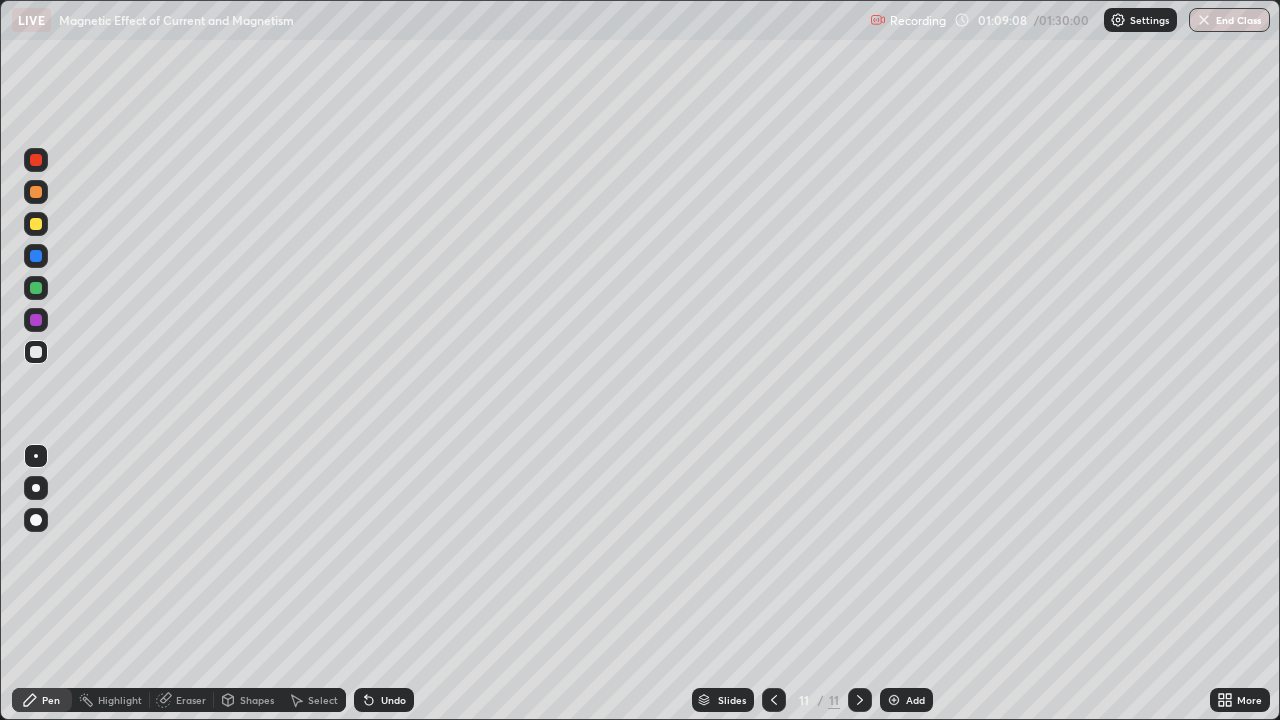 click on "Add" at bounding box center [915, 700] 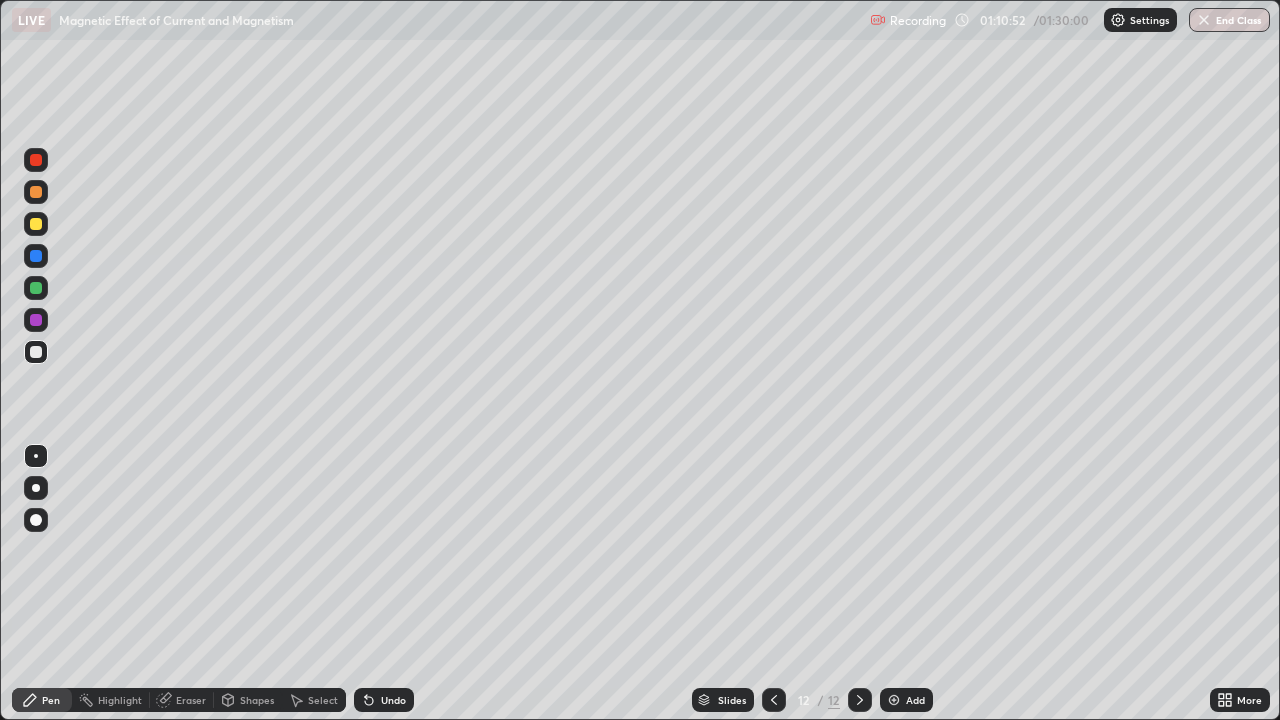 click on "Eraser" at bounding box center [191, 700] 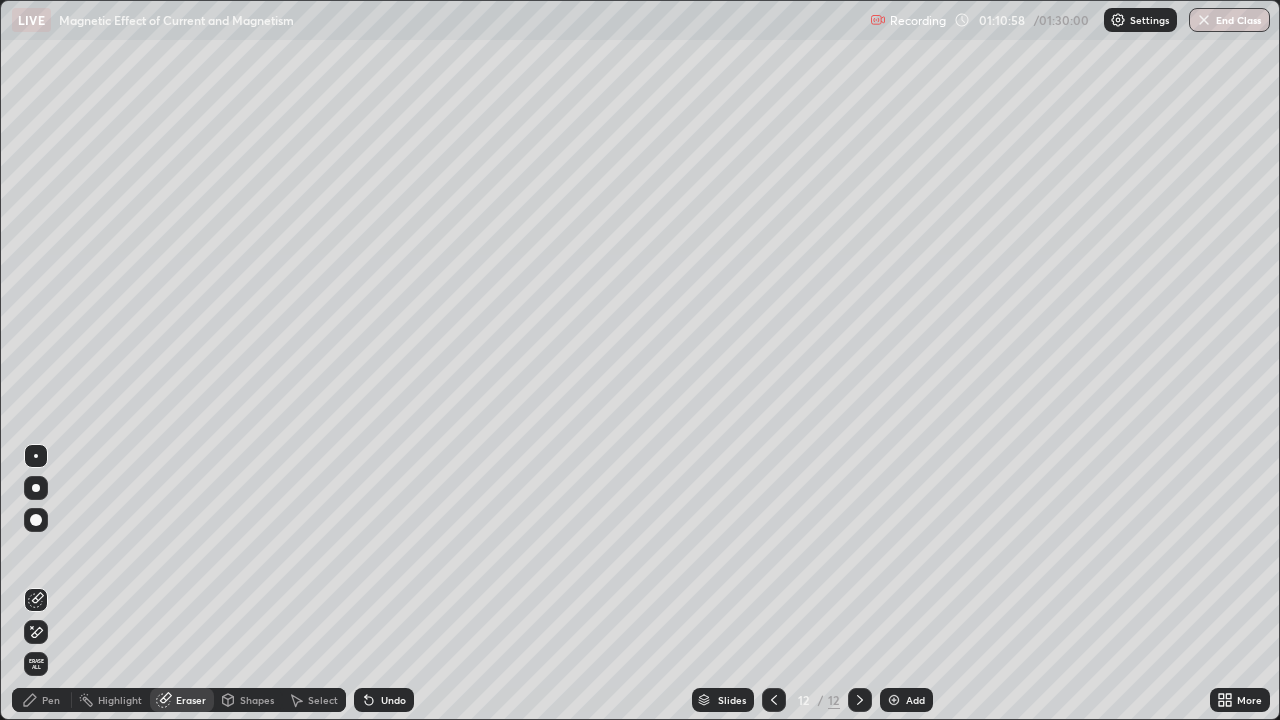 click on "Pen" at bounding box center (42, 700) 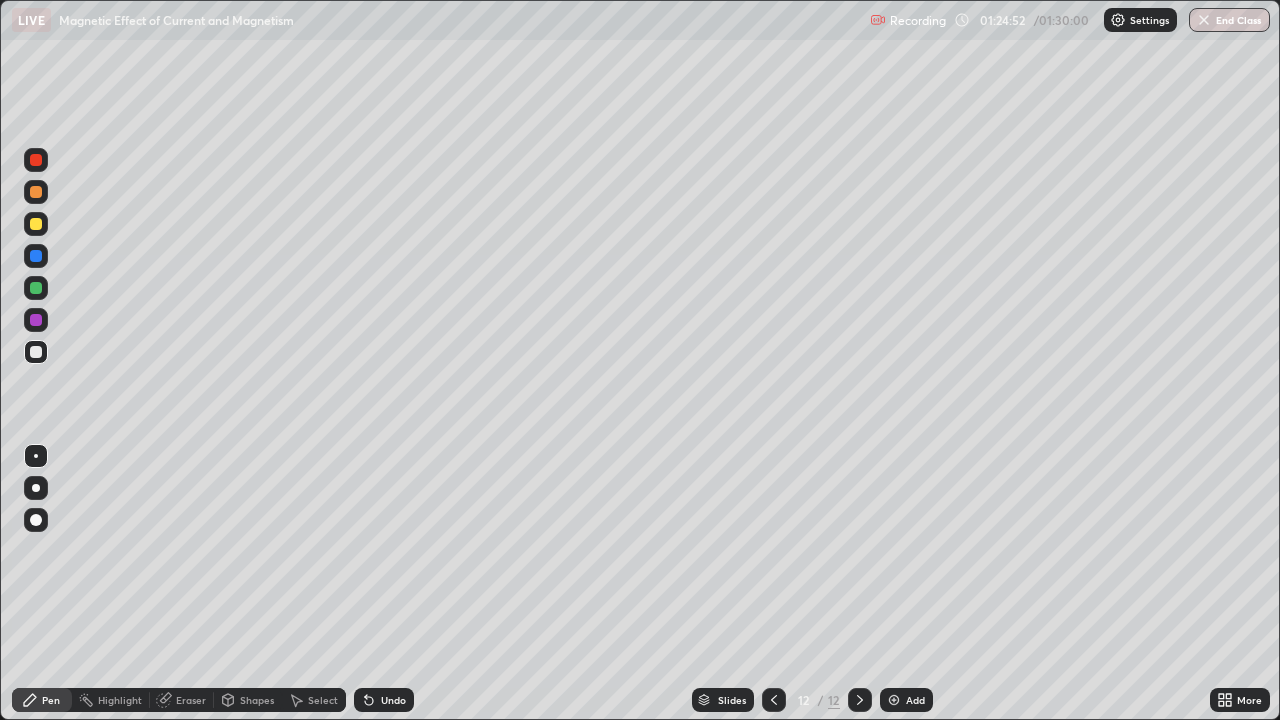click on "End Class" at bounding box center (1229, 20) 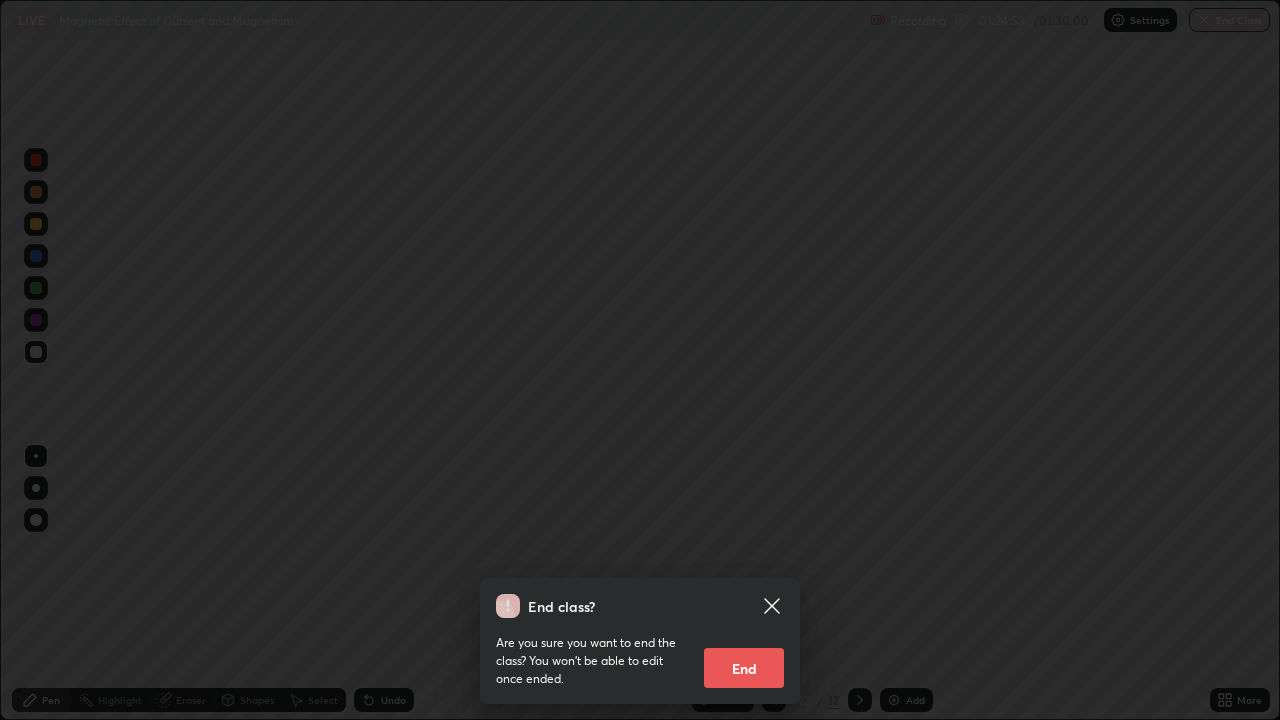 click on "End" at bounding box center (744, 668) 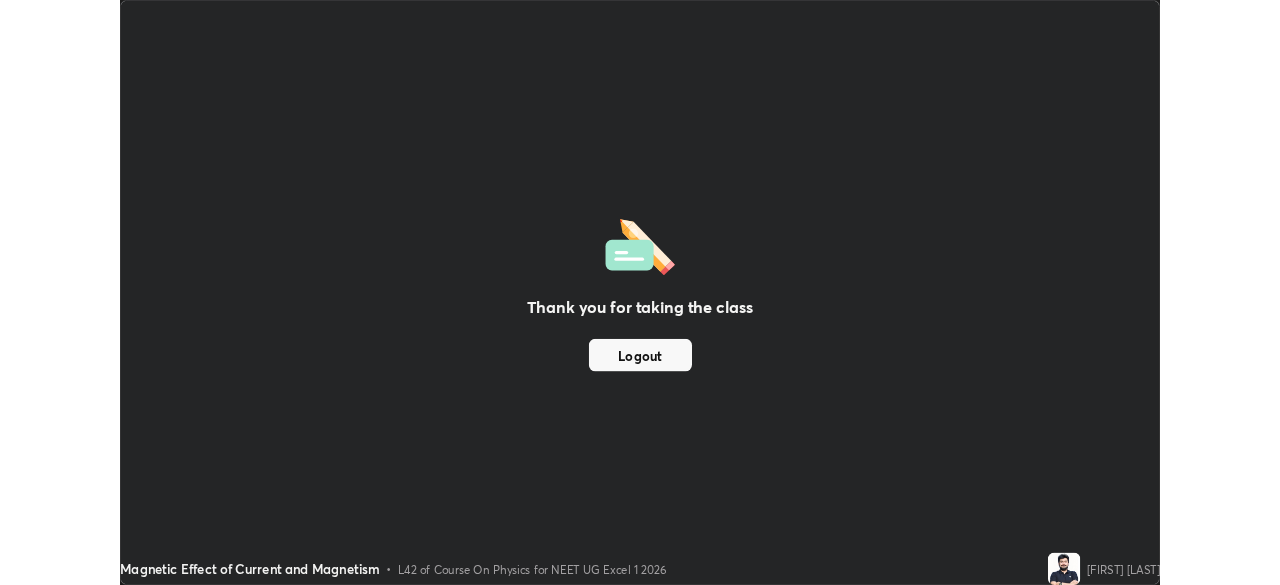scroll, scrollTop: 585, scrollLeft: 1280, axis: both 